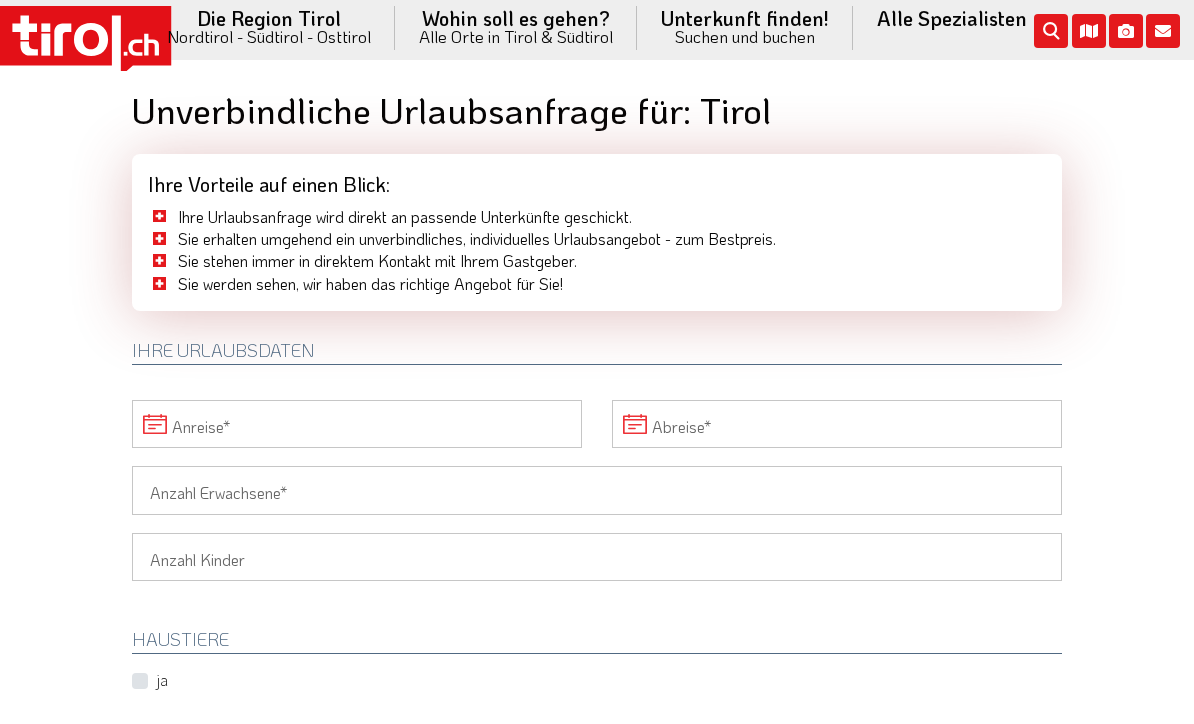 scroll, scrollTop: 0, scrollLeft: 0, axis: both 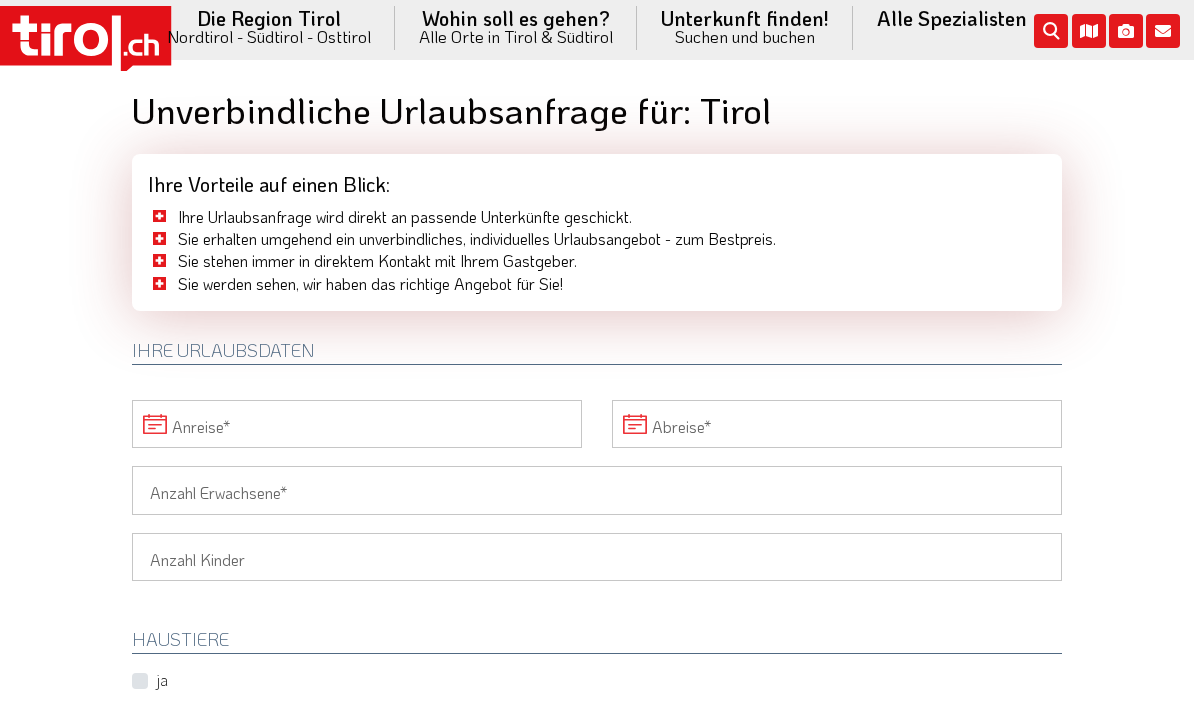 click on "Anreise" at bounding box center (357, 424) 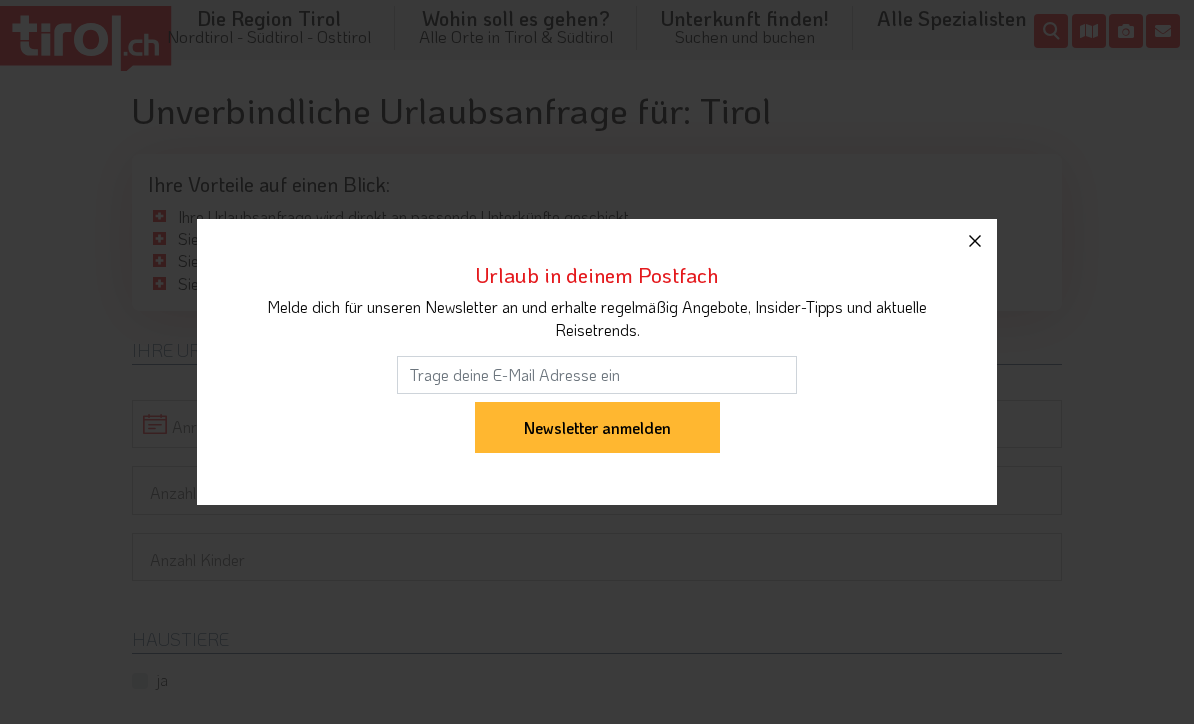 click at bounding box center [975, 241] 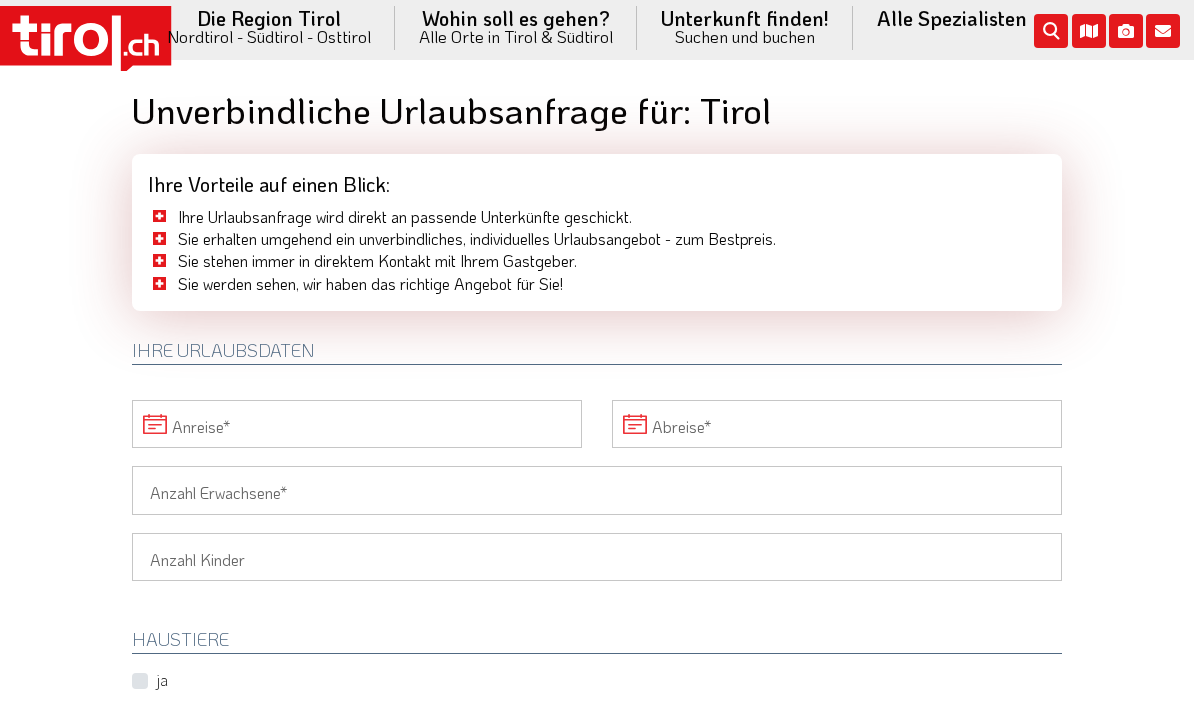 click on ".st0{fill:#FFFFFF}.st1{fill:#E31017}       Die Region Tirol  Nordtirol - Südtirol - Osttirol      Tirol/Nordtirol    Tirol/Nordtirol      Achensee      Alpbachtal & Tiroler Seenland      Arlberg      Ferienregion Imst      Ferienregion Reutte      Hall-Wattens      Innsbruck und seine Feriendörfer      Kaiserwinkl      Kitzbühel      Kitzbüheler Alpen      Kufsteinerland      Lechtal      Seefeld      Ötztal      Paznaun Ischgl      Pitztal      Serfaus Fiss Ladis      Silberregion Karwendel      Stubaital      Tannheimer Tal      Tirol West      Tiroler Oberland / Reschenpass      Tiroler Zugspitz Arena      Wilder Kaiser      Wildschönau      Wipptal      Zillertal      Osttirol    Osttirol      Defereggental      Hochpustertal      Lienzer Dolomiten      Nationalparkregion      Südtirol    Südtirol      Ahrntal      Alta Badia      Bozen und Umgebung      Dolomiten      Eisacktal" at bounding box center (597, 362) 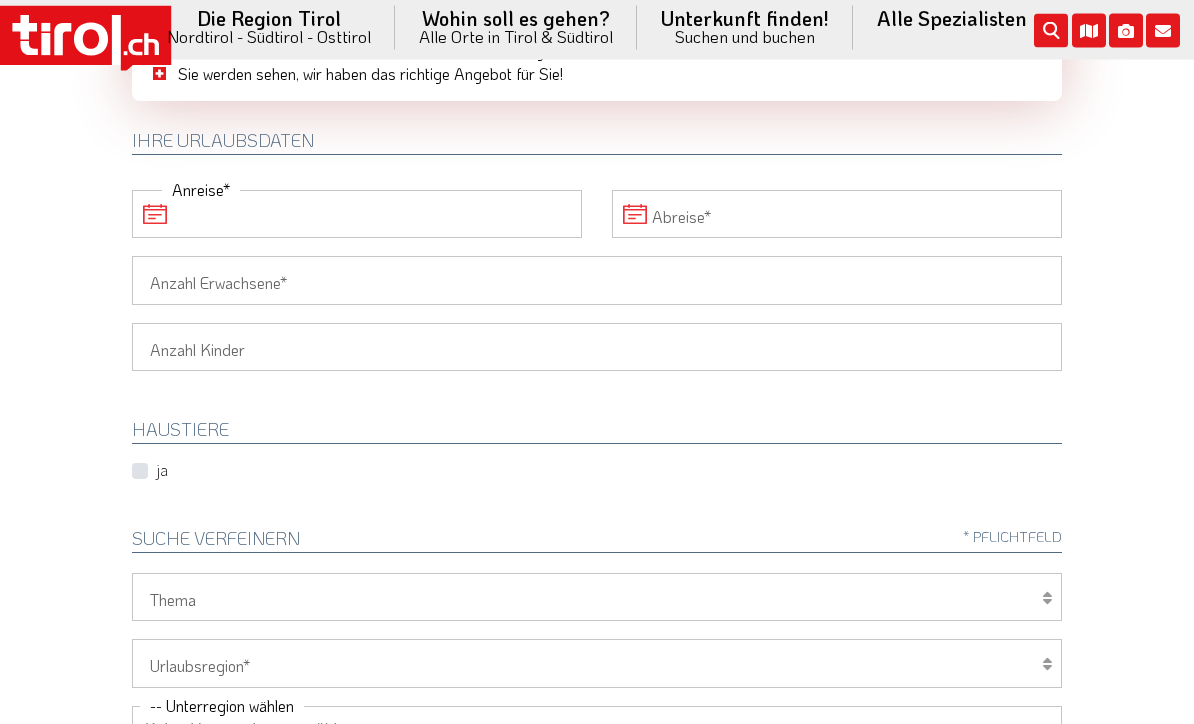 scroll, scrollTop: 210, scrollLeft: 0, axis: vertical 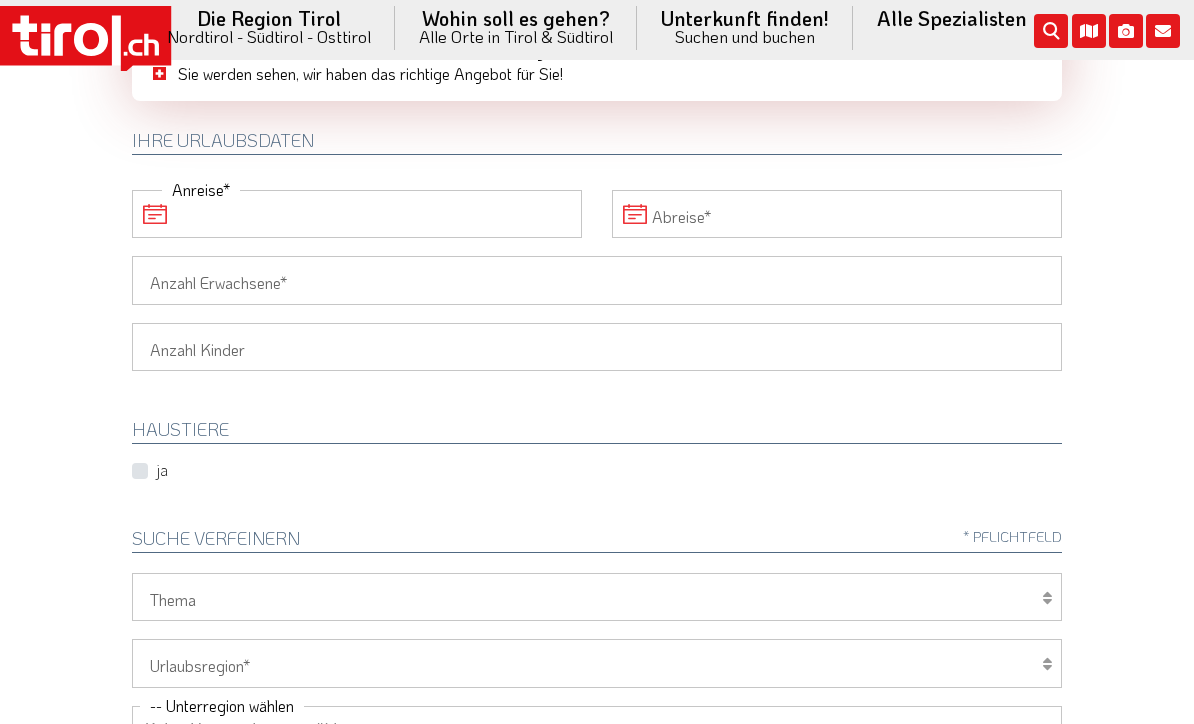 click on "HAUSTIERE" at bounding box center [597, 432] 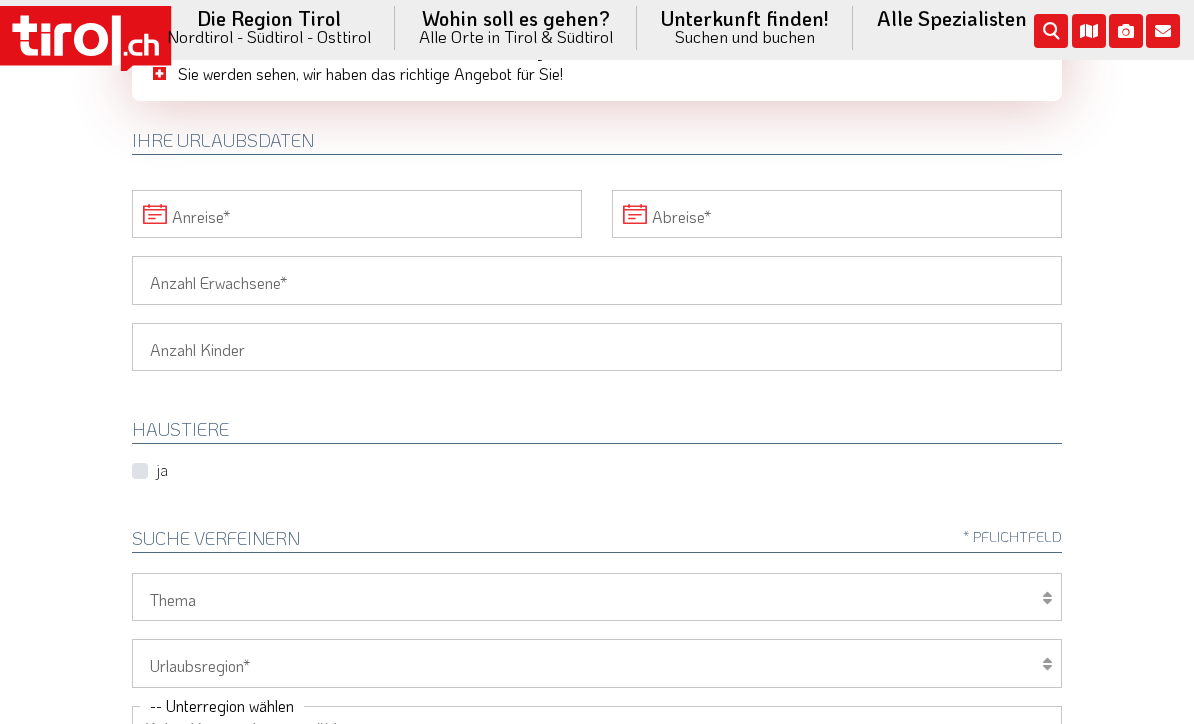 click on "Anreise" at bounding box center [357, 214] 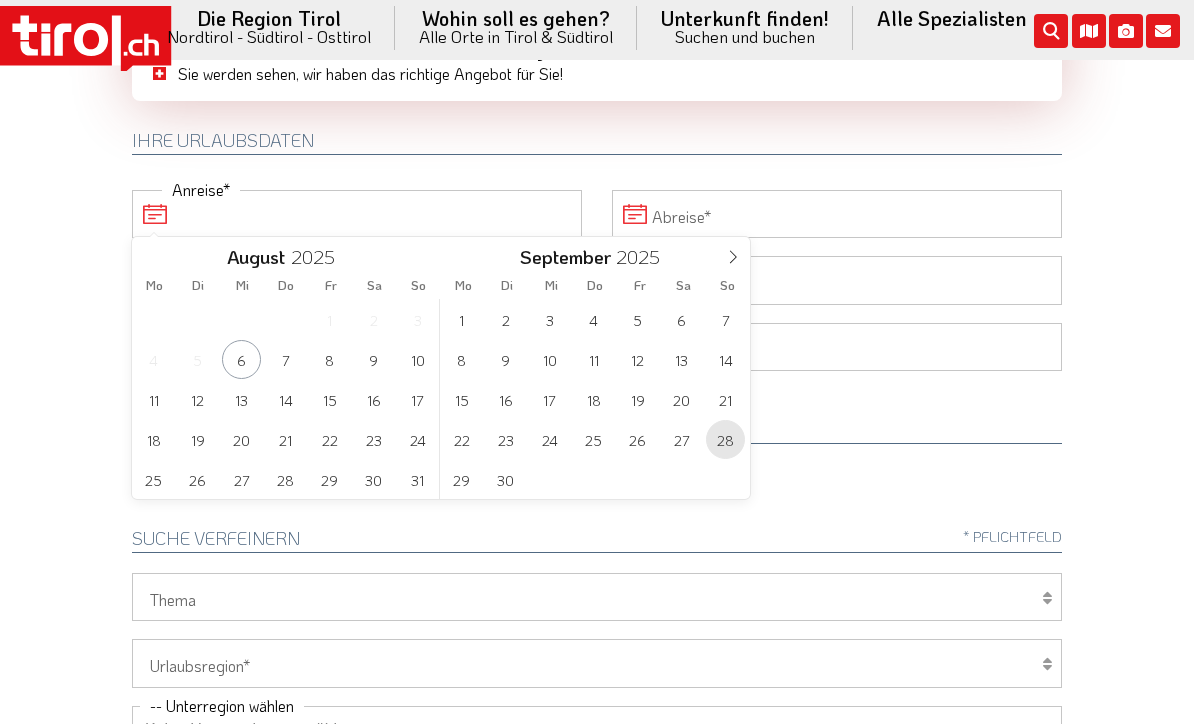 click on "28" at bounding box center (725, 439) 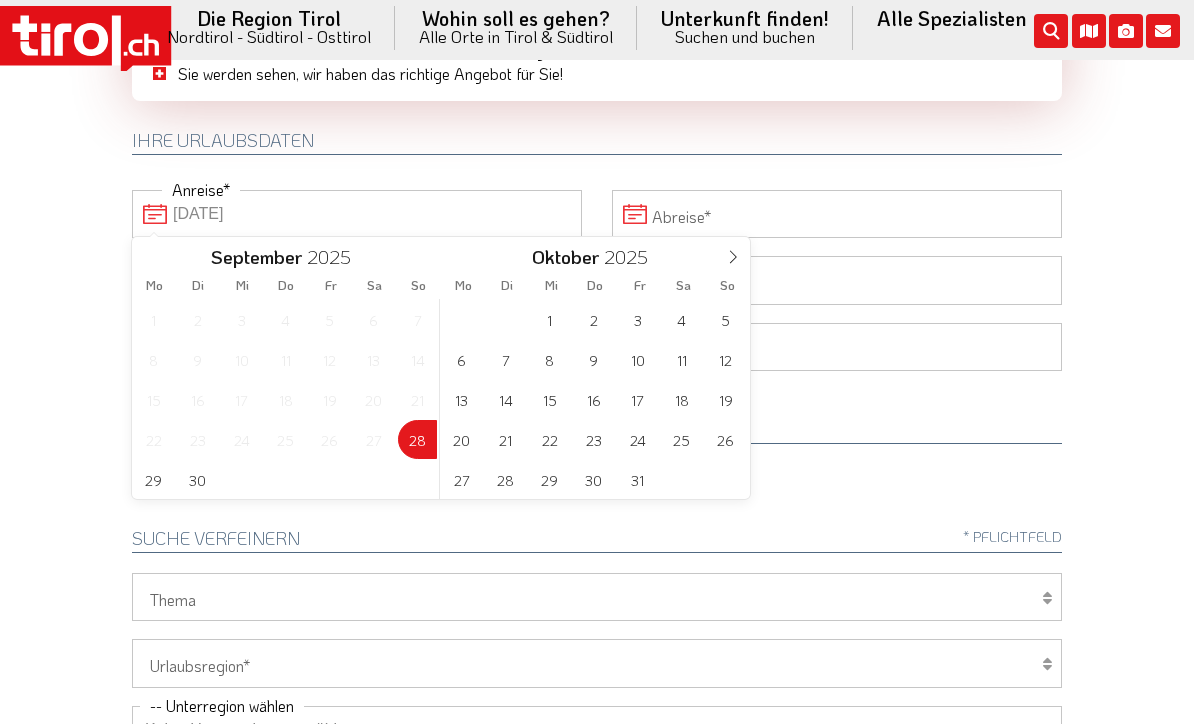 click on "Abreise" at bounding box center (837, 214) 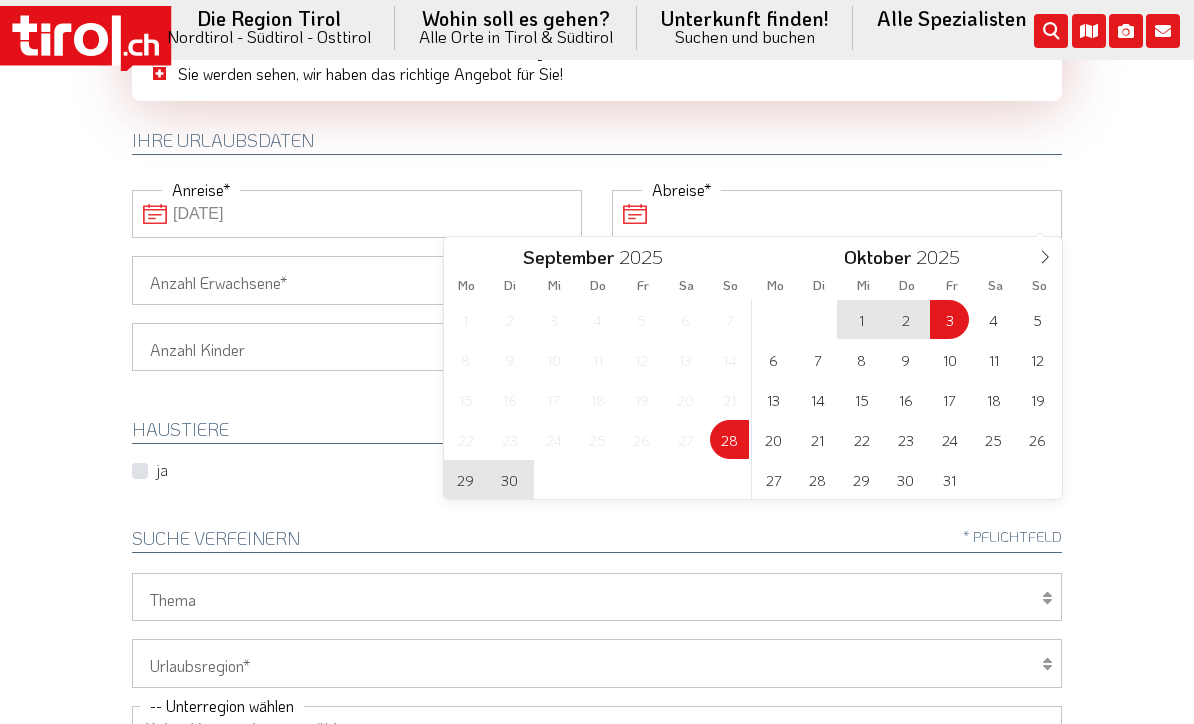 click on "3" at bounding box center [949, 319] 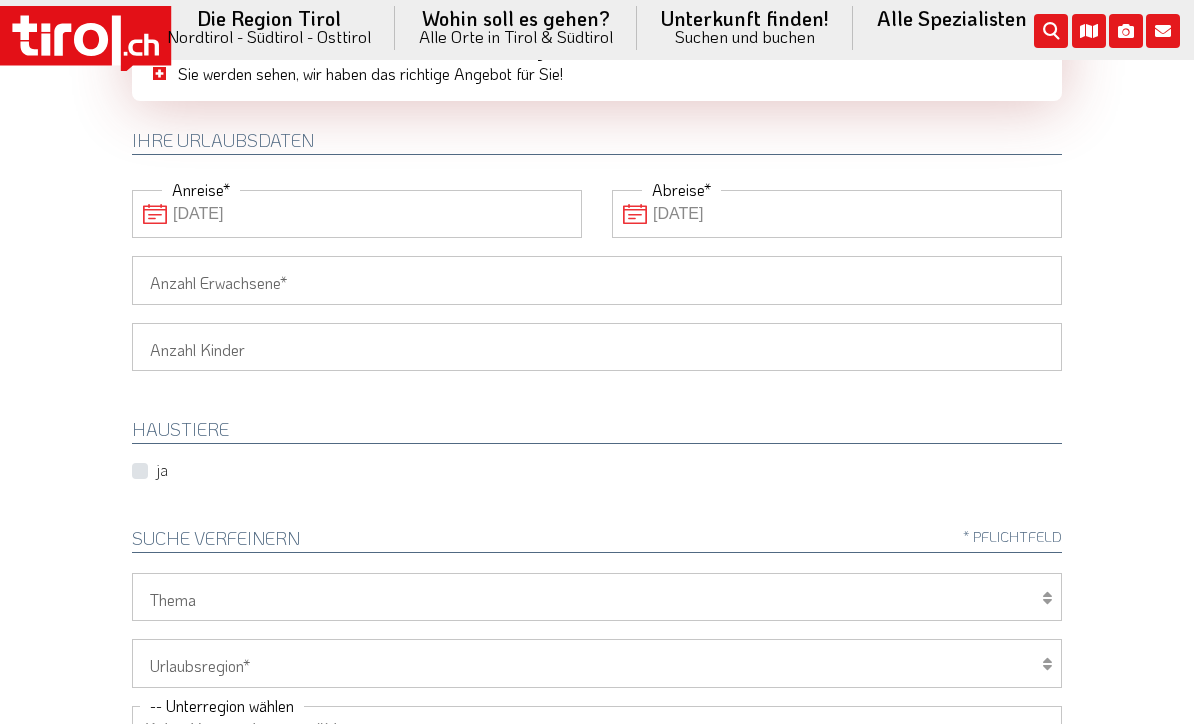 click on "Anzahl Erwachsene" at bounding box center (597, 280) 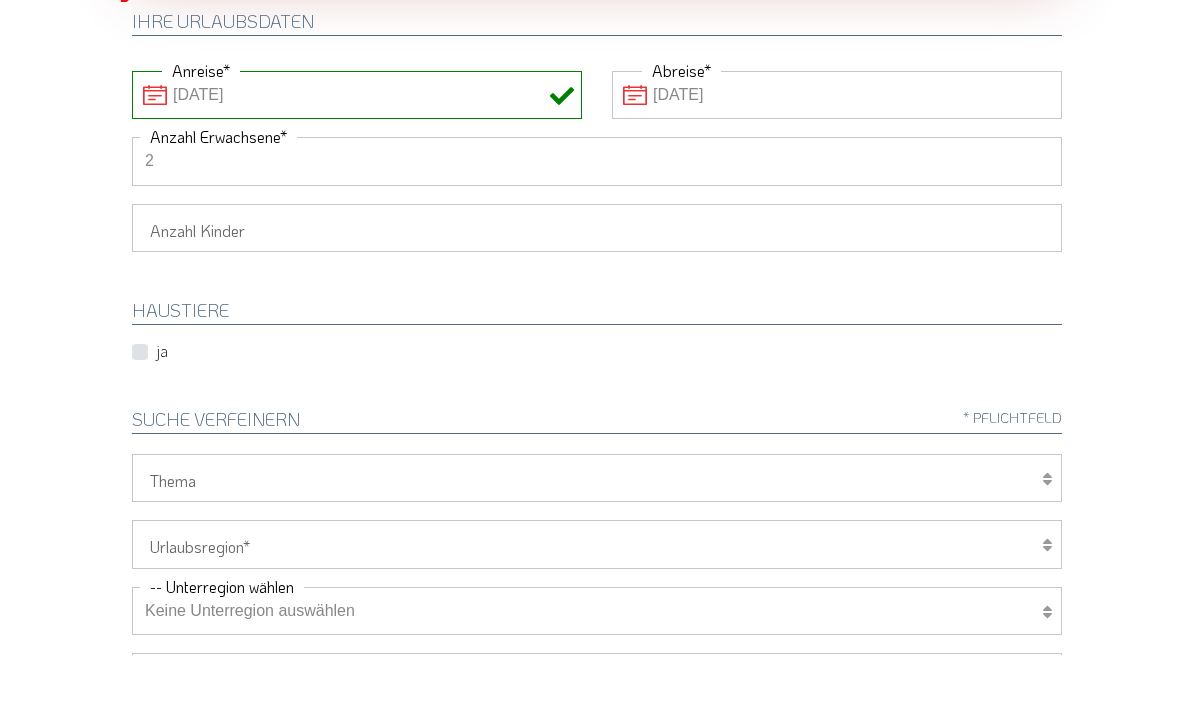 scroll, scrollTop: 275, scrollLeft: 0, axis: vertical 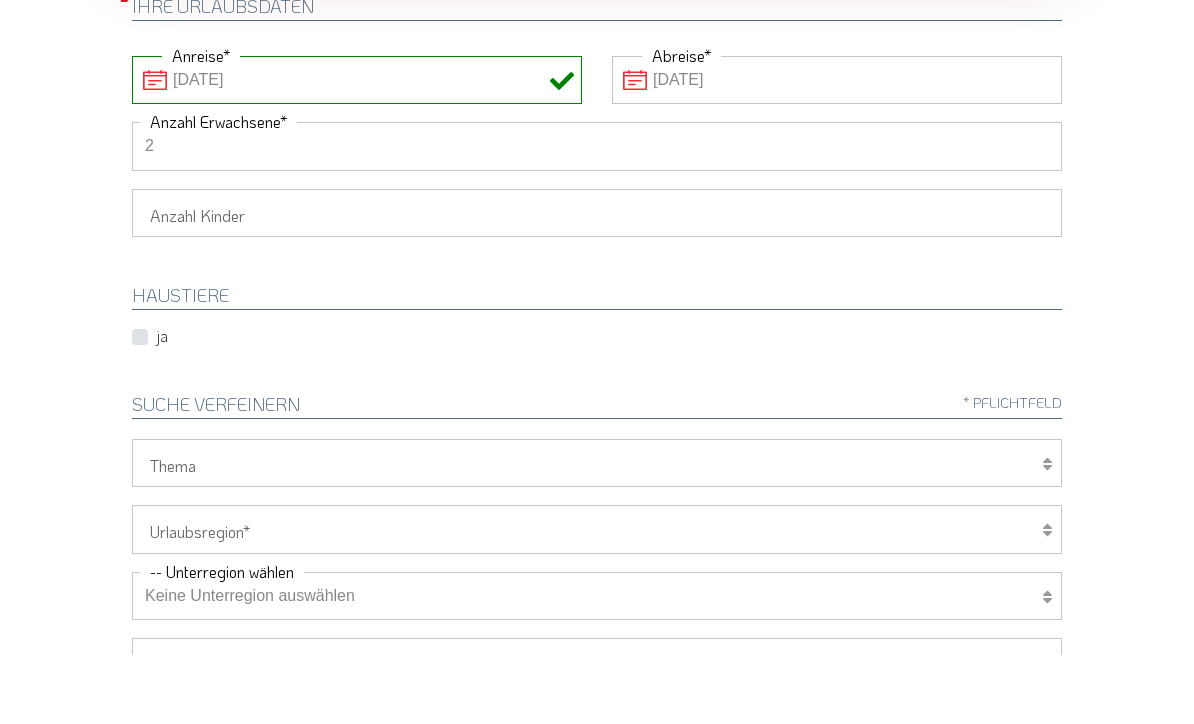 type on "2" 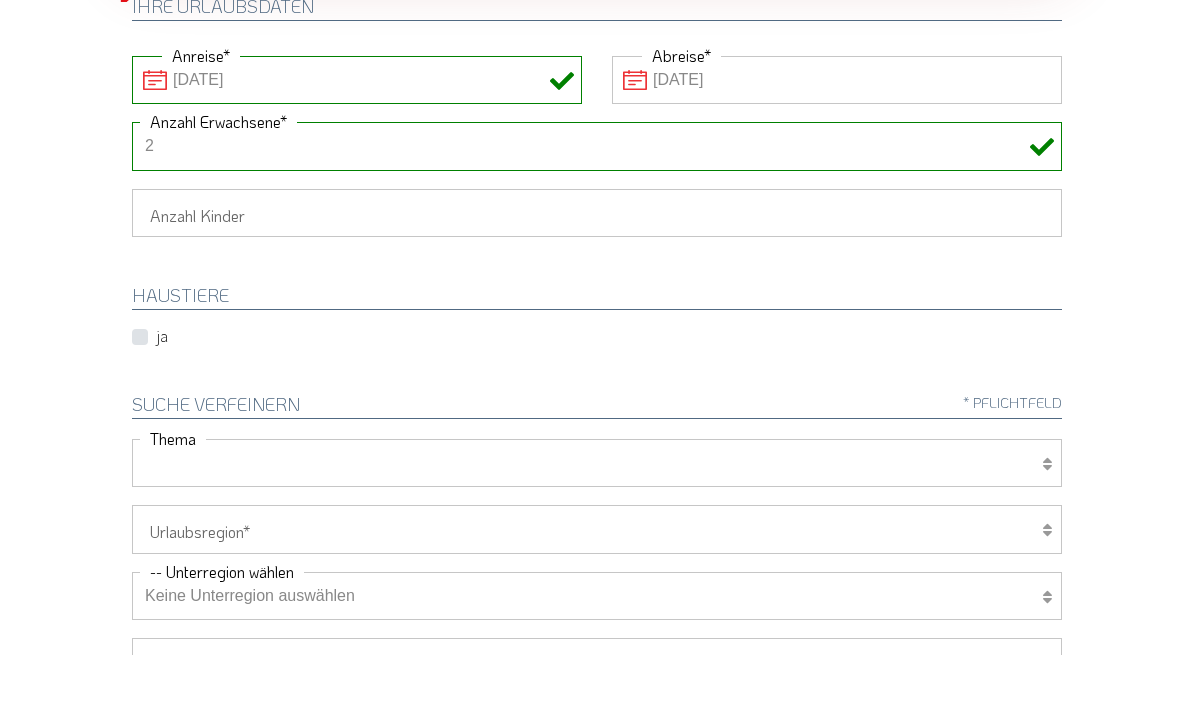 scroll, scrollTop: 344, scrollLeft: 0, axis: vertical 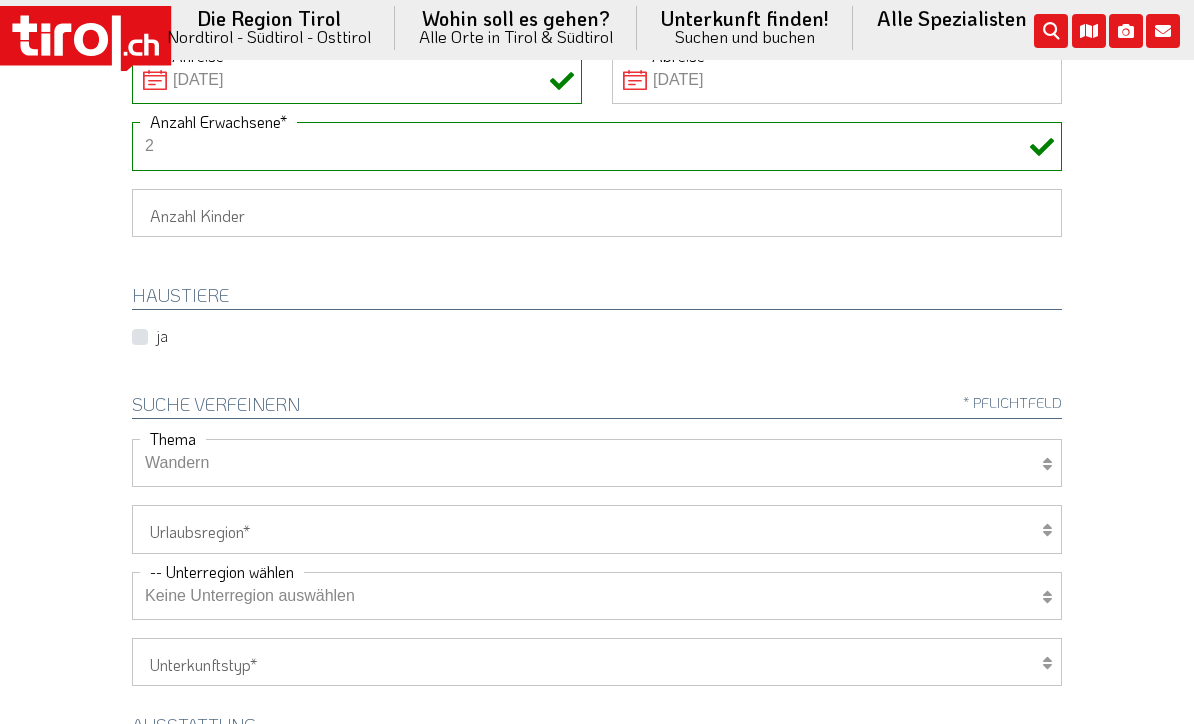 click on "Wellness Mountainbiken/Radfahren Familie Wandern Sport Skifahren Motorrad Golf" at bounding box center (597, 463) 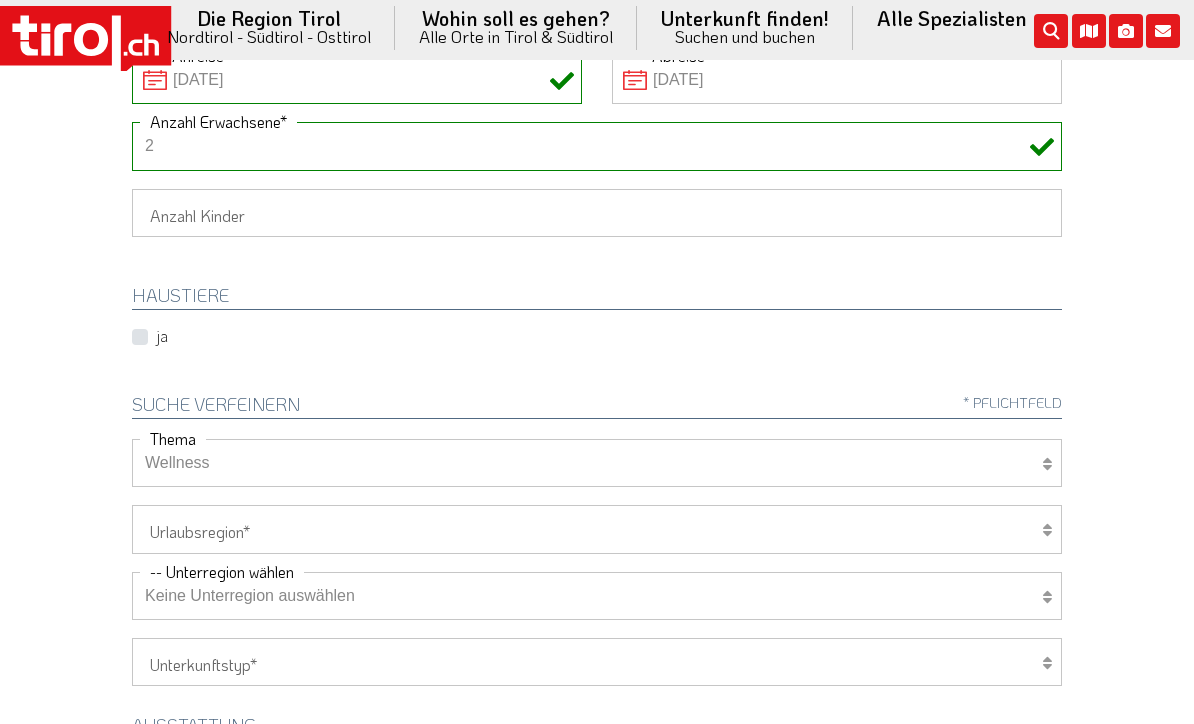click on "Wellness Mountainbiken/Radfahren Familie Wandern Sport Skifahren Motorrad Golf" at bounding box center [597, 463] 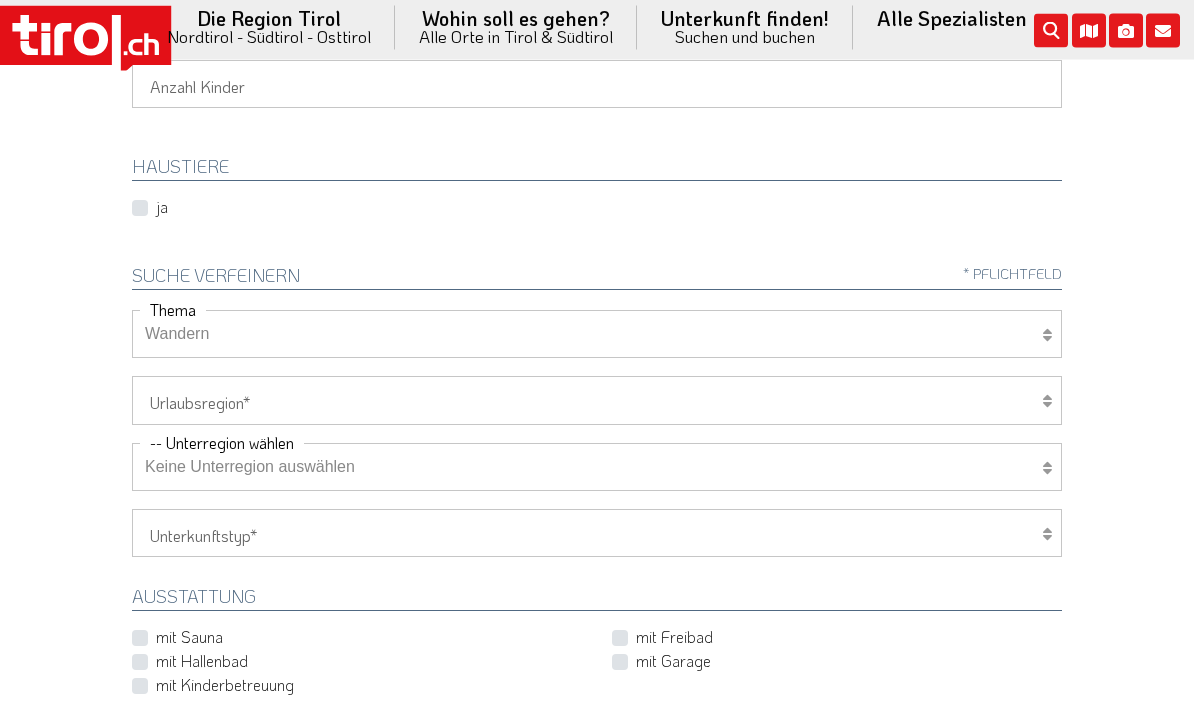 scroll, scrollTop: 473, scrollLeft: 0, axis: vertical 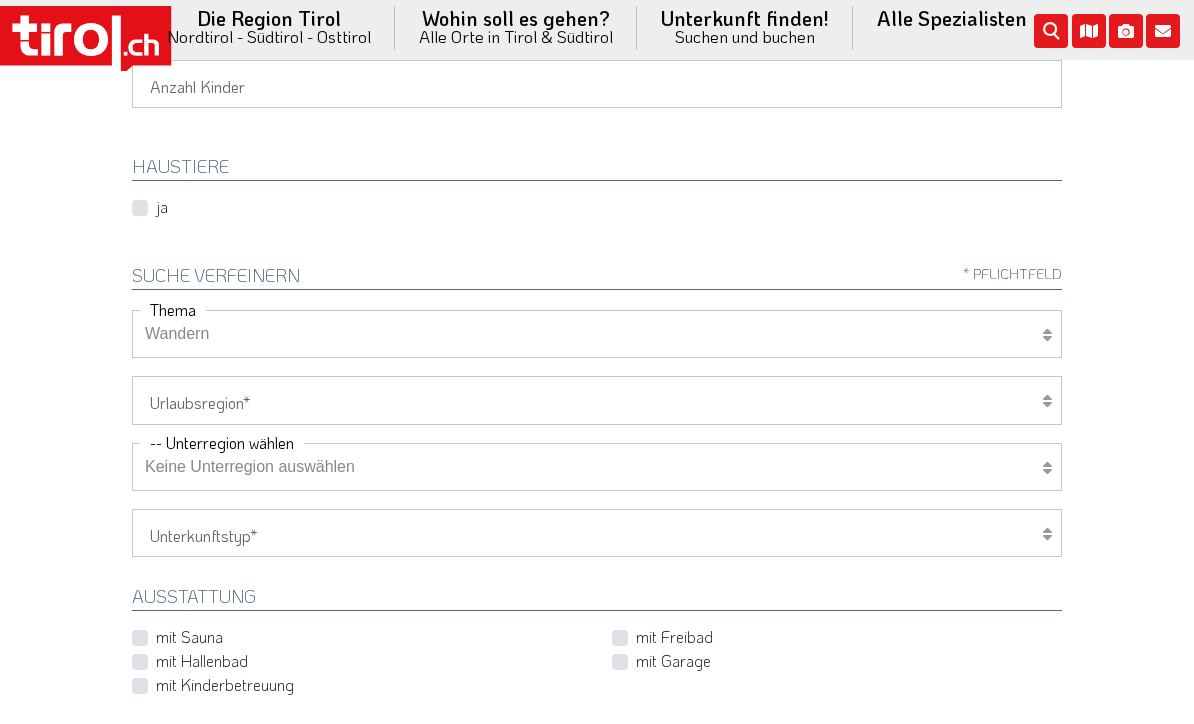 click on "Tirol/Nordtirol Osttirol Südtirol Tirols Nachbarn" at bounding box center (597, 400) 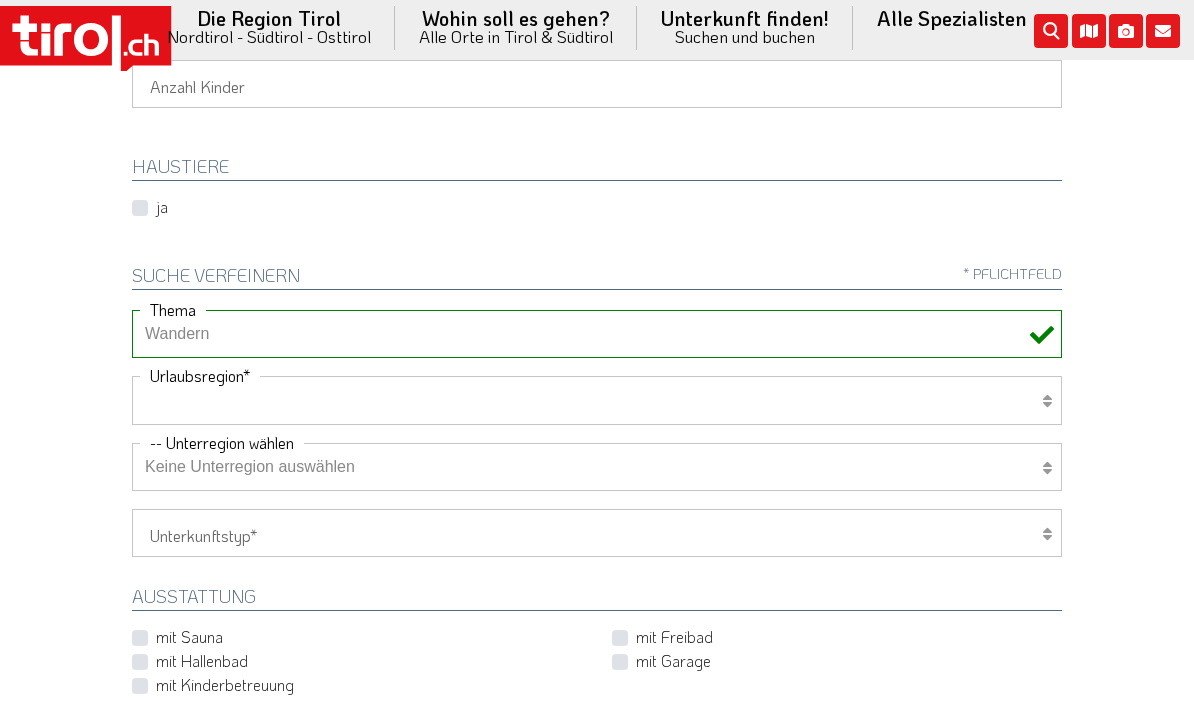 select on "7272" 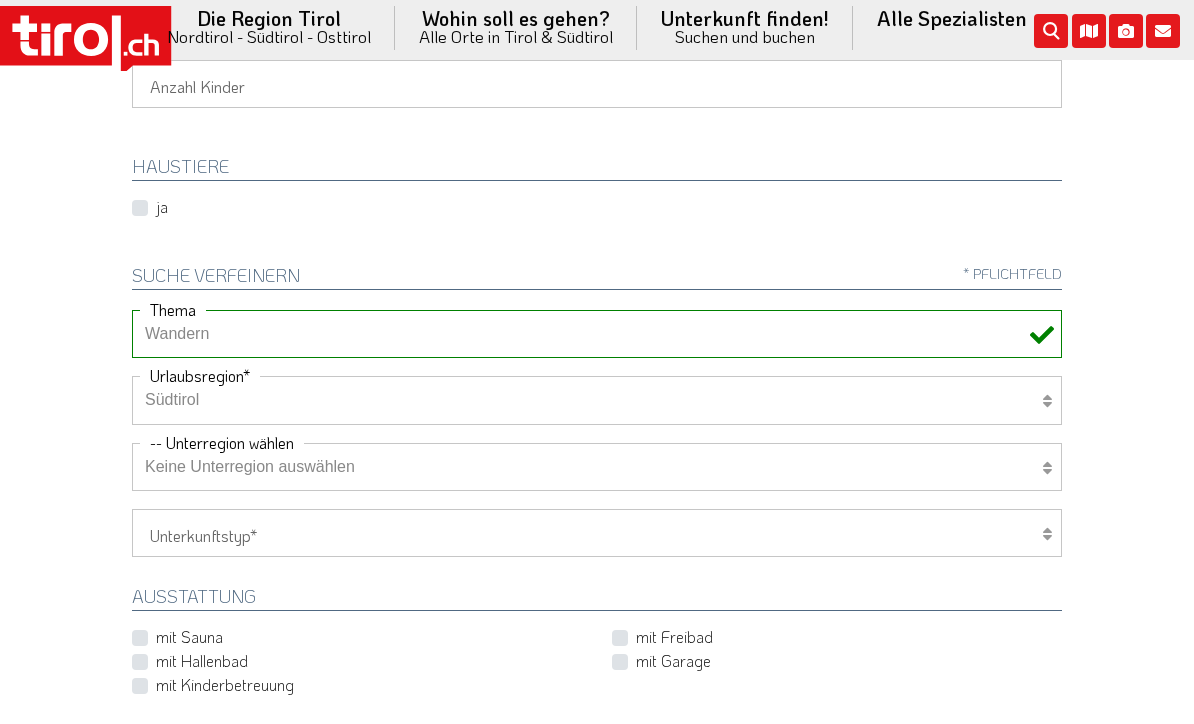 click on "Hotel 1-3 Sterne Hotel 4-5 Sterne Ferienwohnung Chalet/Ferienhaus Bauernhöfe" at bounding box center [597, 533] 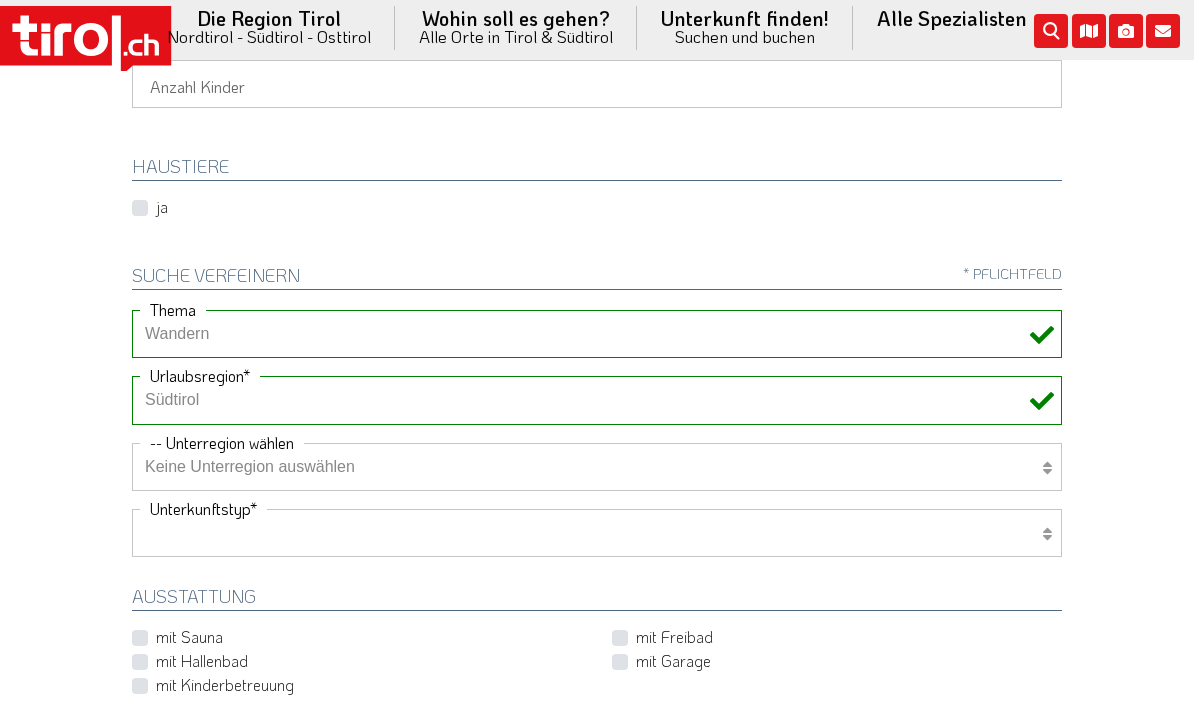 select on "1_4-5" 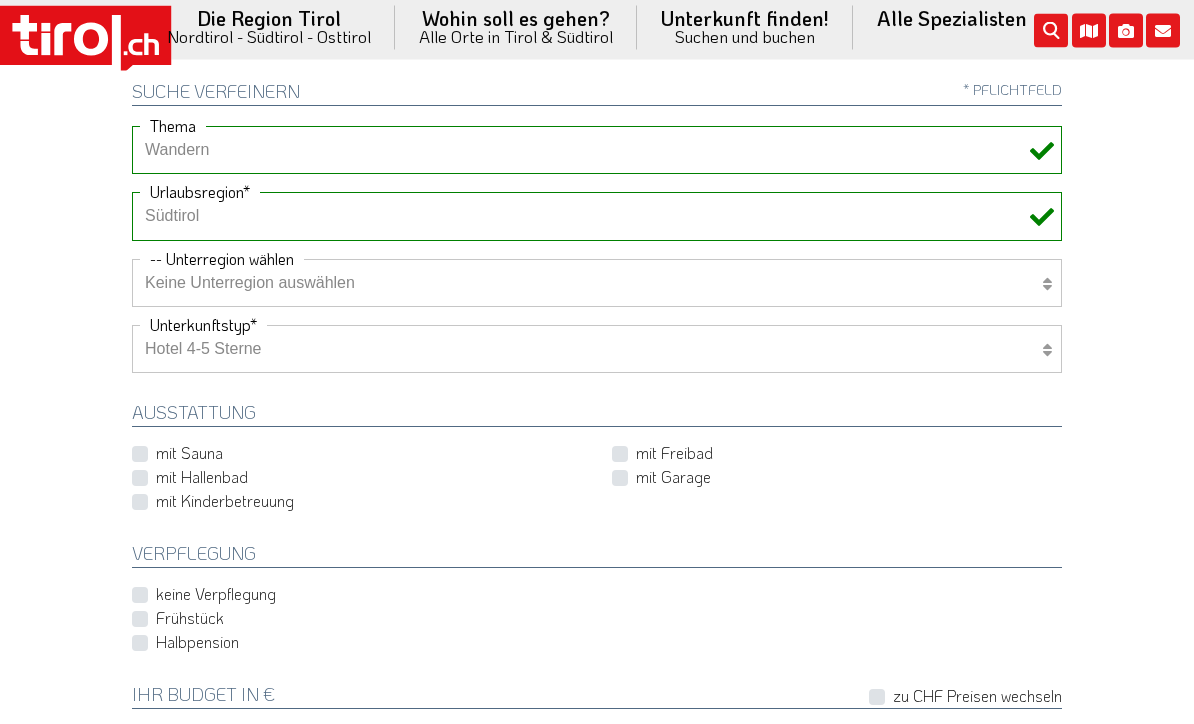 scroll, scrollTop: 671, scrollLeft: 0, axis: vertical 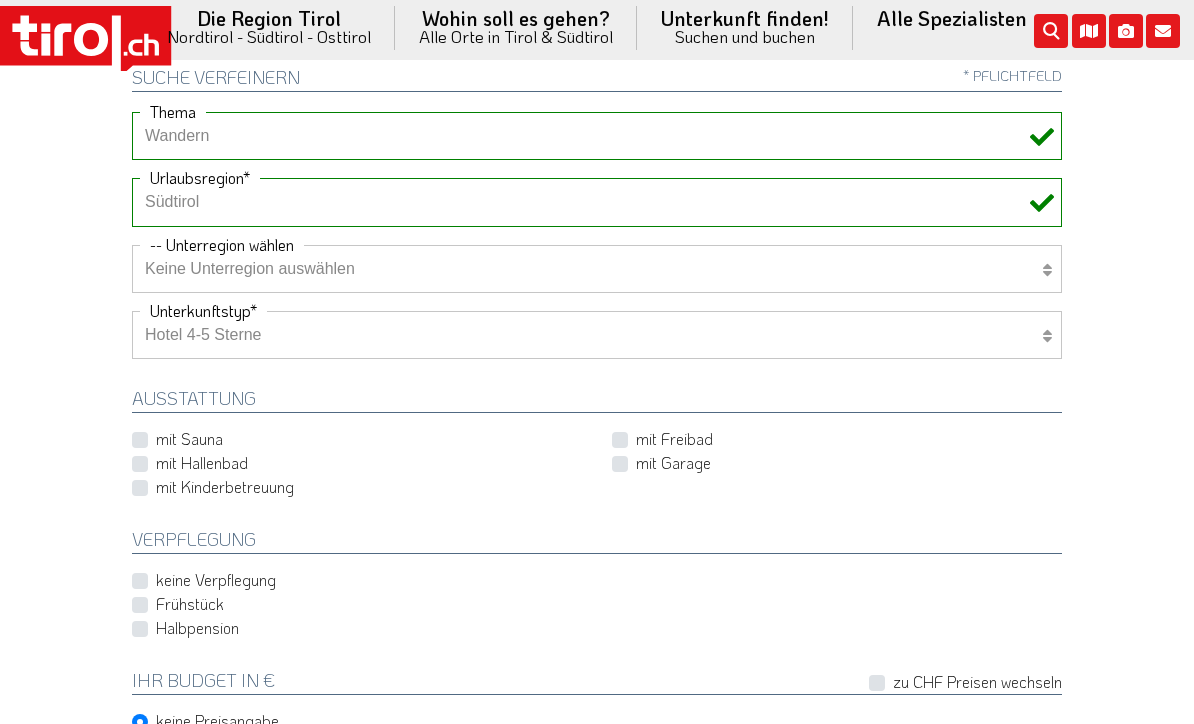 click on "Frühstück" at bounding box center (190, 604) 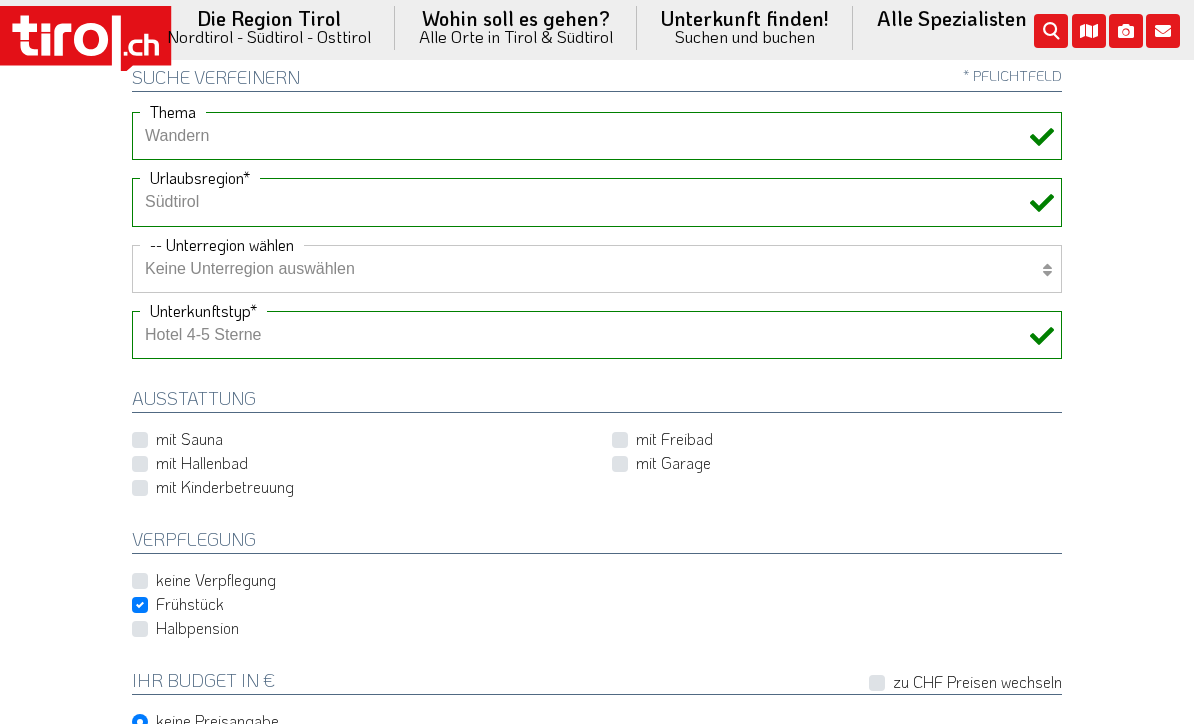 click on "Halbpension" at bounding box center [197, 628] 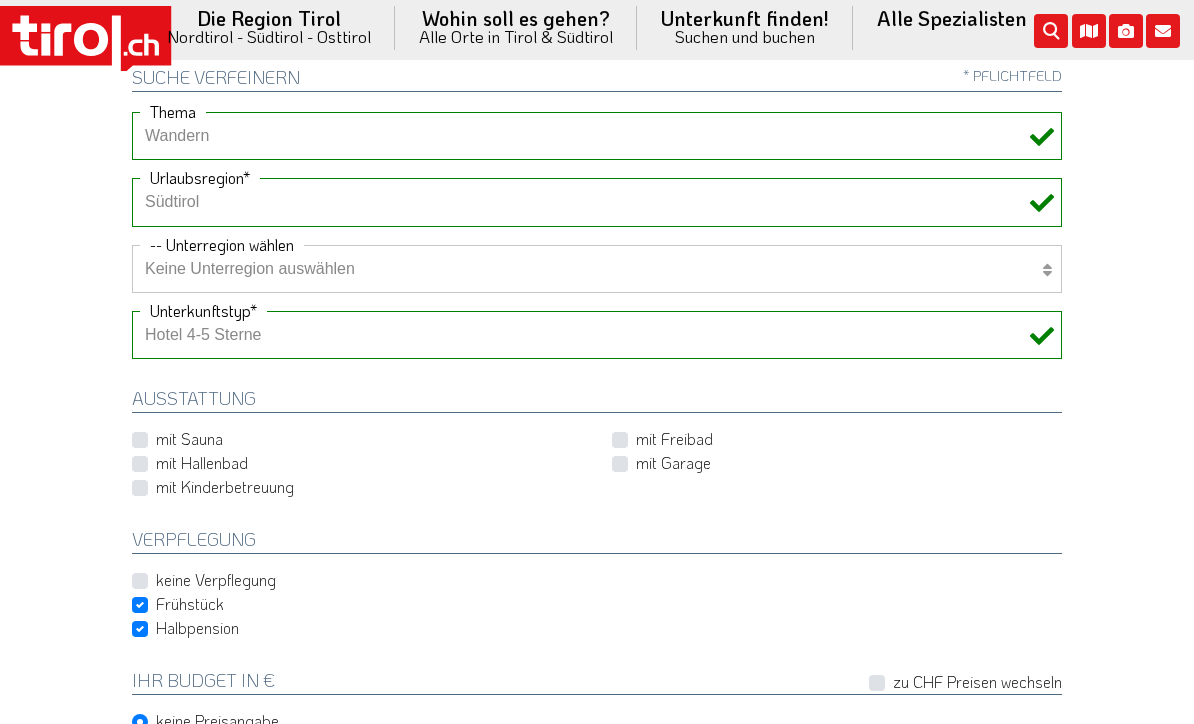 click on "mit Freibad" at bounding box center [674, 439] 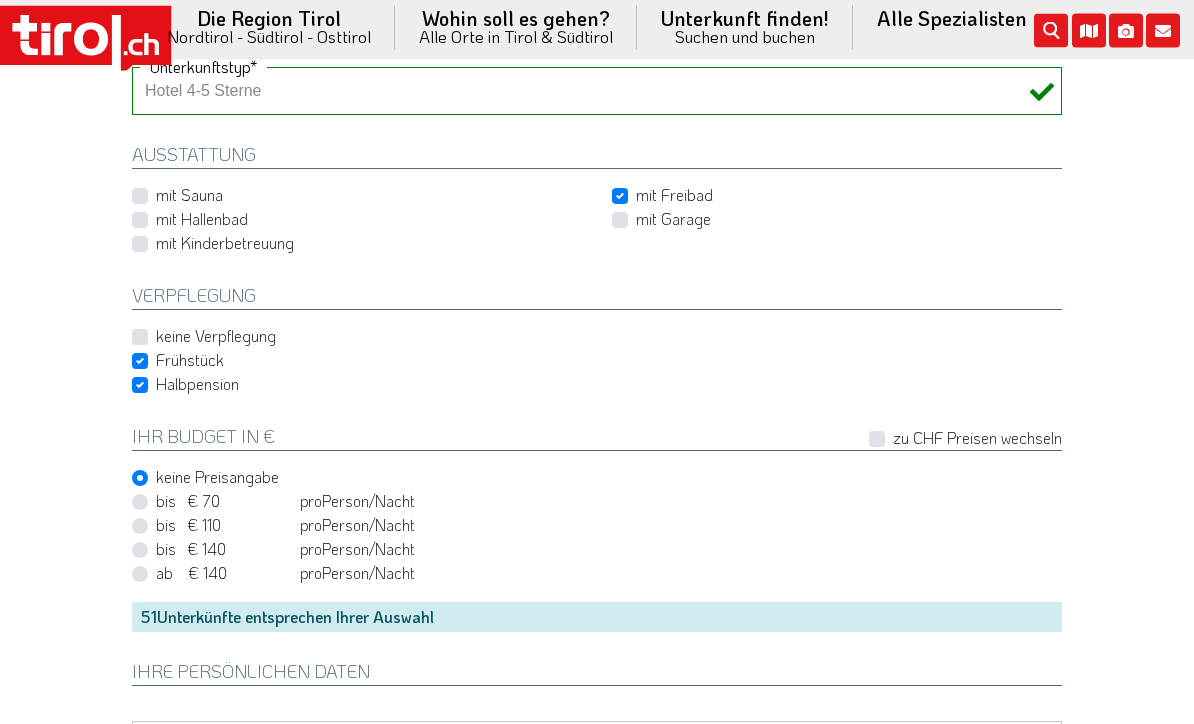 scroll, scrollTop: 918, scrollLeft: 0, axis: vertical 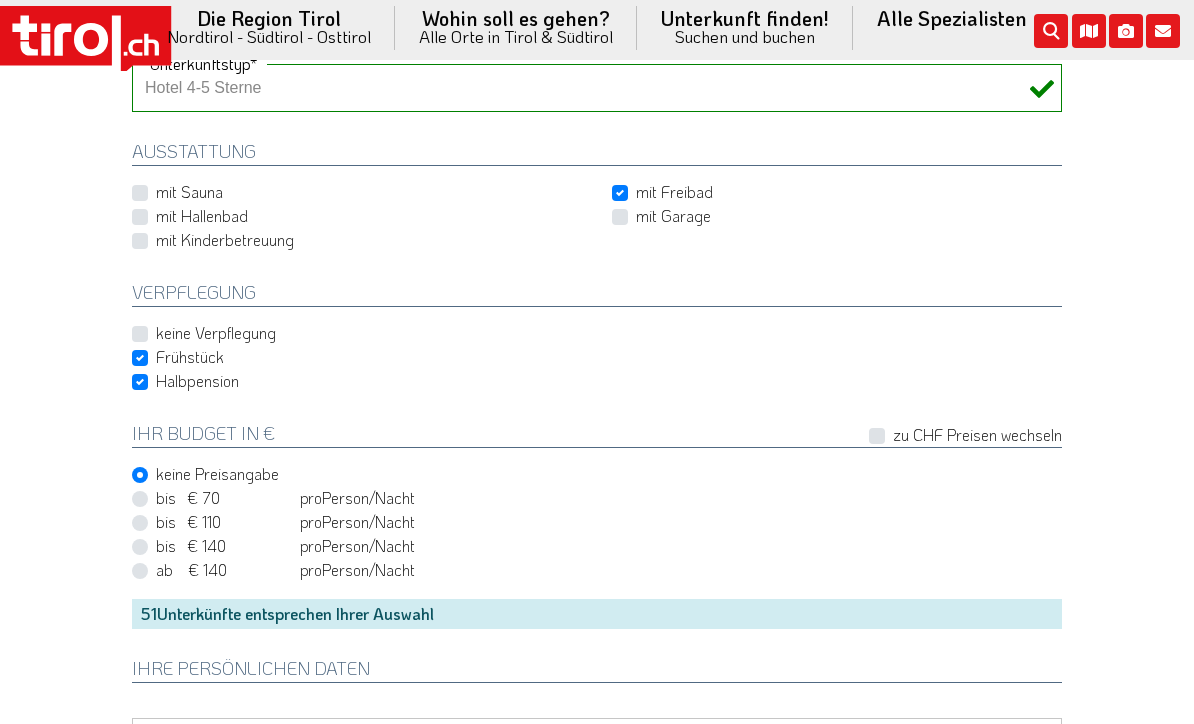 click on "bis   € 140   bis  CHF 131  pro  Person Einheit /Nacht" at bounding box center [285, 546] 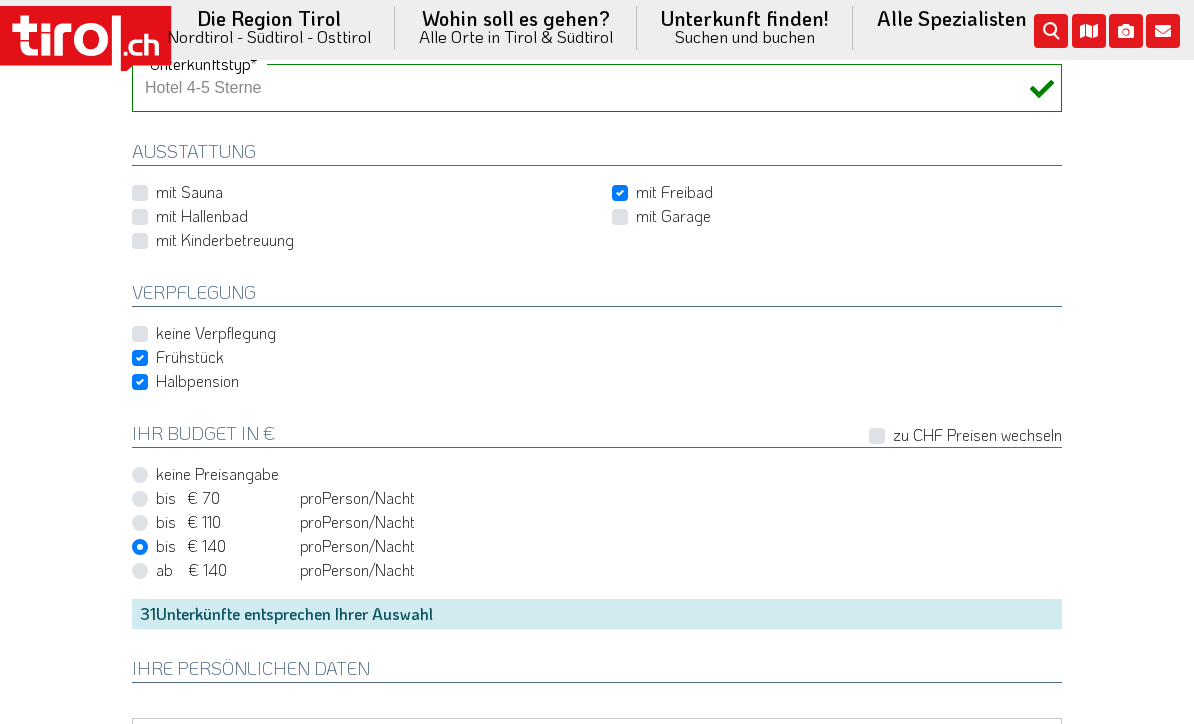 click on "Wellness Mountainbiken/Radfahren Familie Wandern Sport Skifahren Motorrad Golf Thema Tirol/Nordtirol Osttirol Südtirol Tirols Nachbarn Urlaubsregion Keine Unterregion auswählen Achensee Alpbachtal Arlberg Ferienregion Imst Ferienregion Reutte Hall-Wattens Innsbruck und seine Feriendörfer Kaiserwinkl Kitzbühel Kitzbüheler Alpen Kufsteinerland Lechtal Seefeld Ötztal Paznaun Ischgl Pitztal Serfaus Fiss Ladis Silberregion Karwendel Stubaital Tannheimer Tal Tirol West Tiroler Oberland / Reschenpass Tiroler Zugspitz Arena Wilder Kaiser Wildschönau Wipptal Zillertal Defereggental Hochpustertal Lienzer Dolomiten Nationalparkregion Ahrntal Alta Badia Bozen und Umgebung Dolomiten Eisacktal Gröden / Val Gardena Kronplatz Passeiertal" at bounding box center [597, 247] 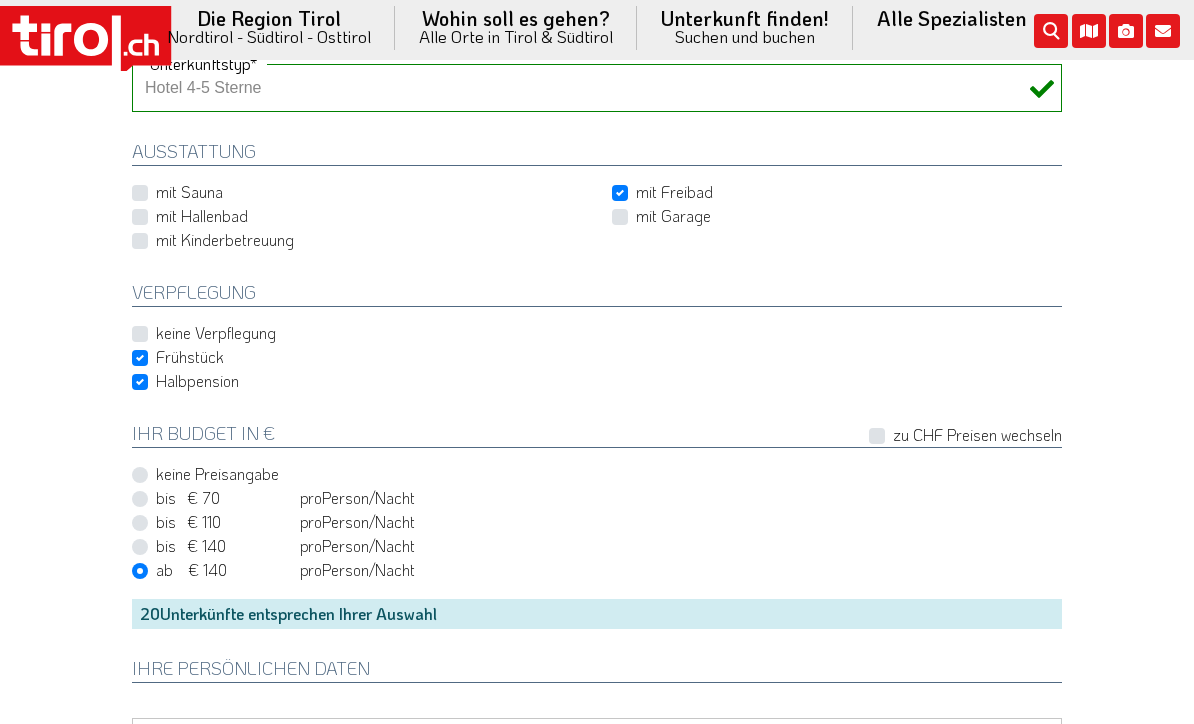 click on "keine Preisangabe" at bounding box center [217, 474] 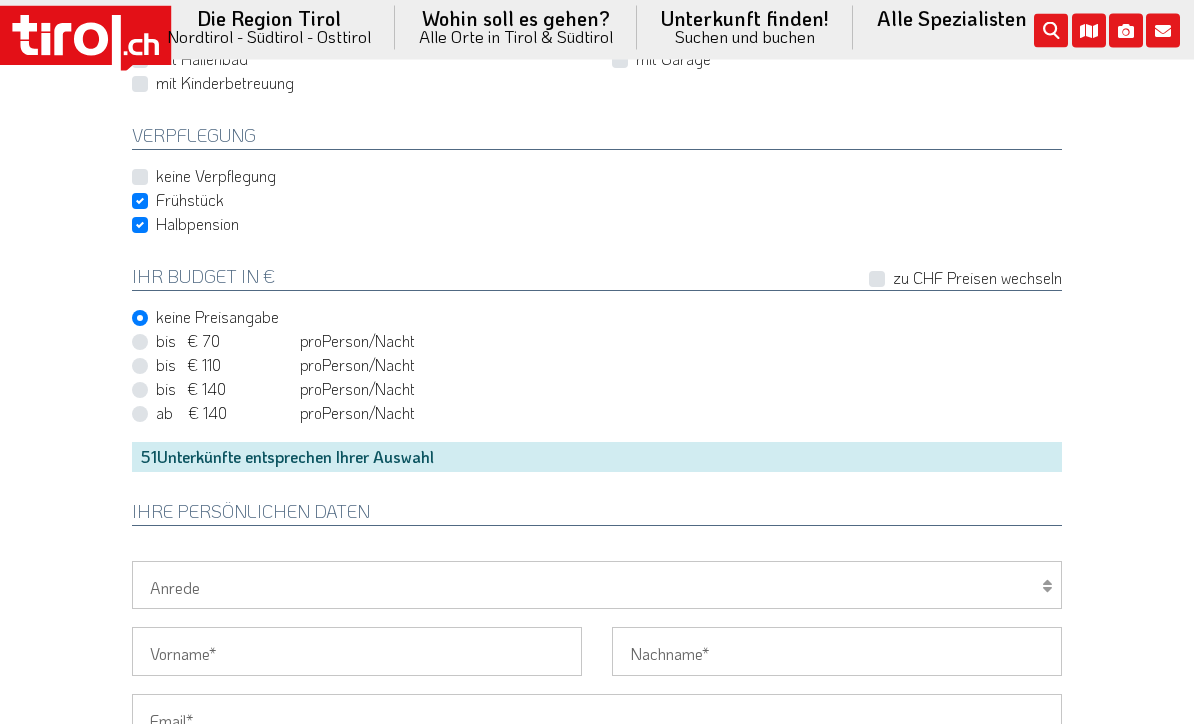 scroll, scrollTop: 1075, scrollLeft: 0, axis: vertical 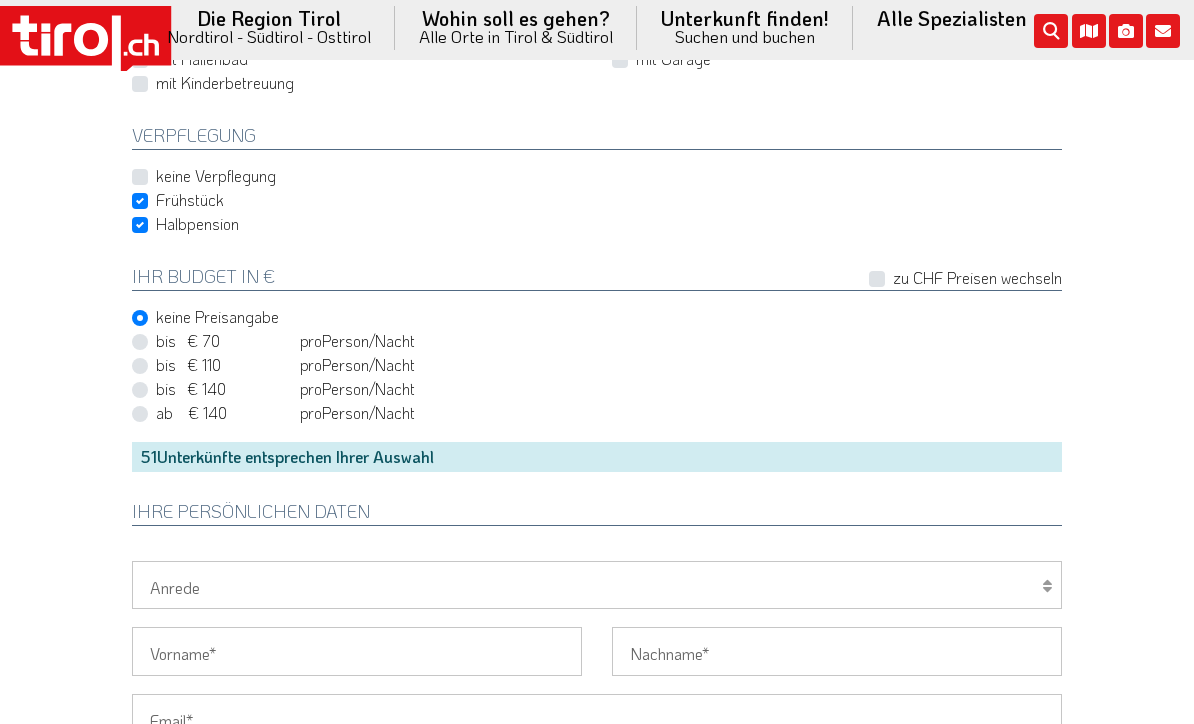 click on "Herr Frau Familie" at bounding box center (597, 585) 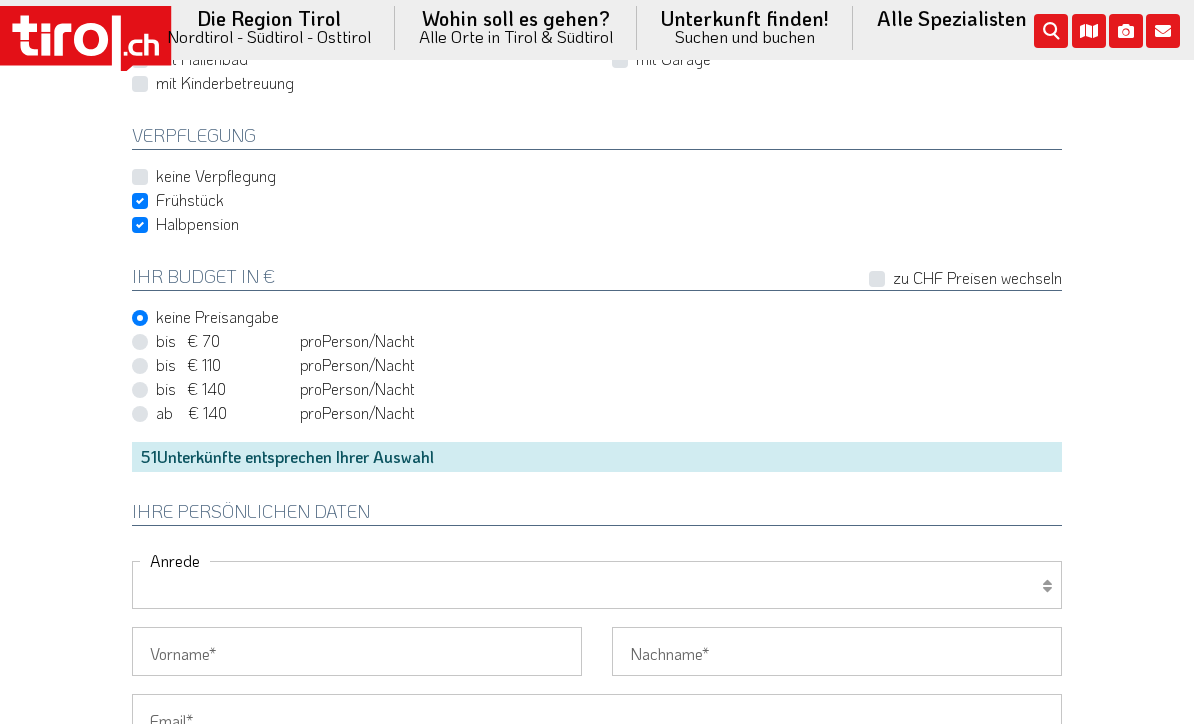 select on "Frau" 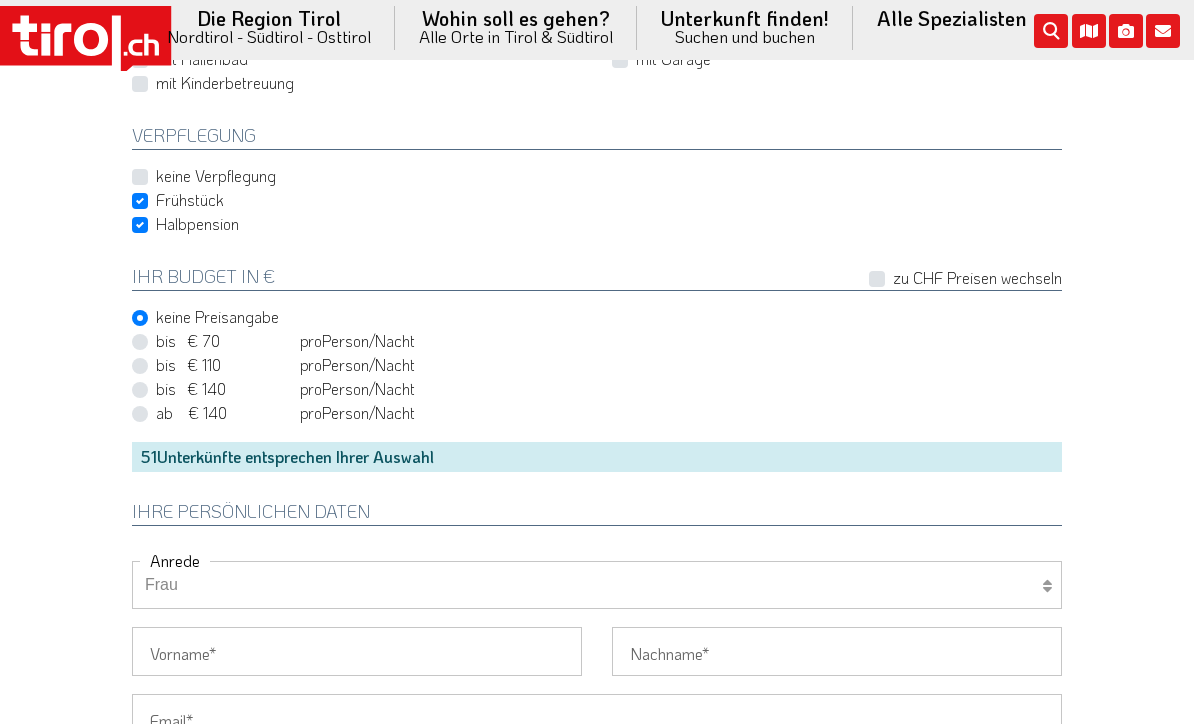 click on "Vorname" at bounding box center (357, 651) 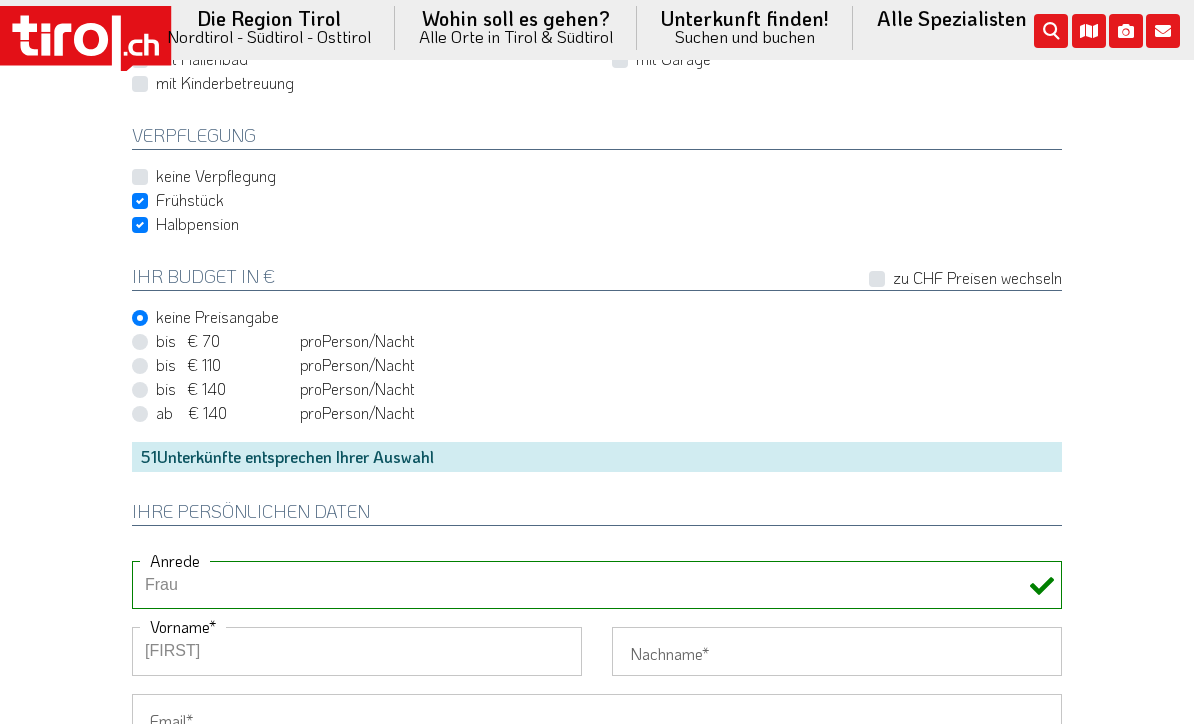 type on "[FIRST]" 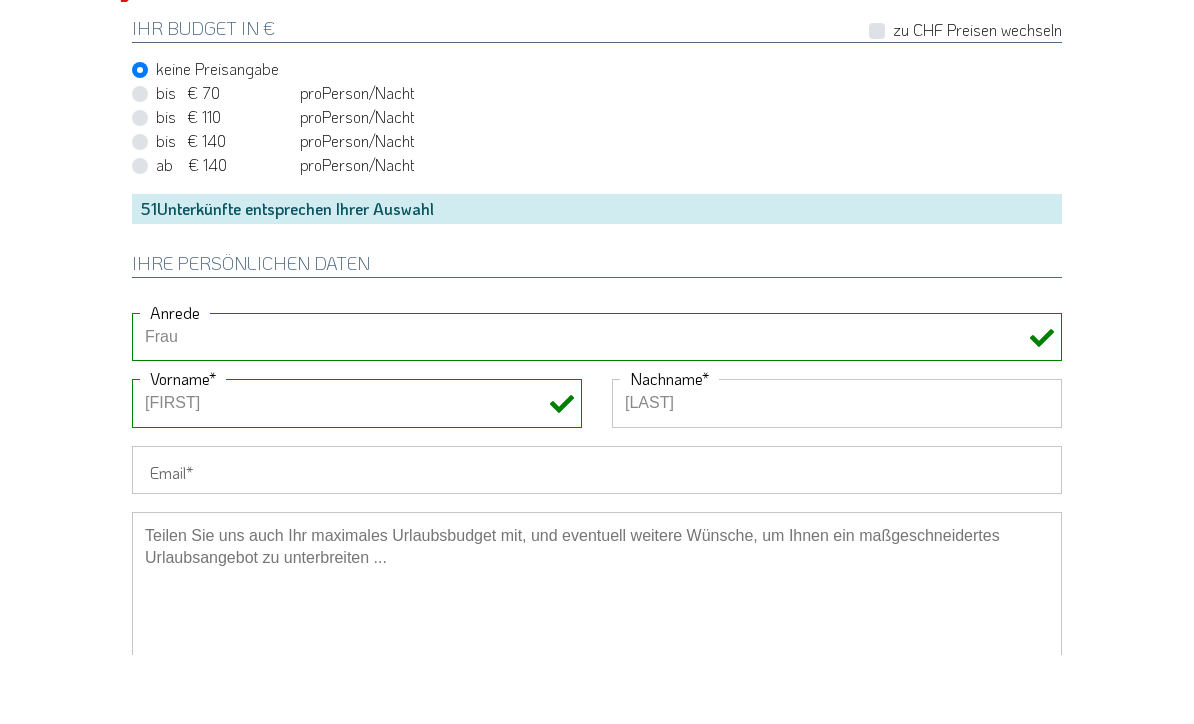 scroll, scrollTop: 1255, scrollLeft: 0, axis: vertical 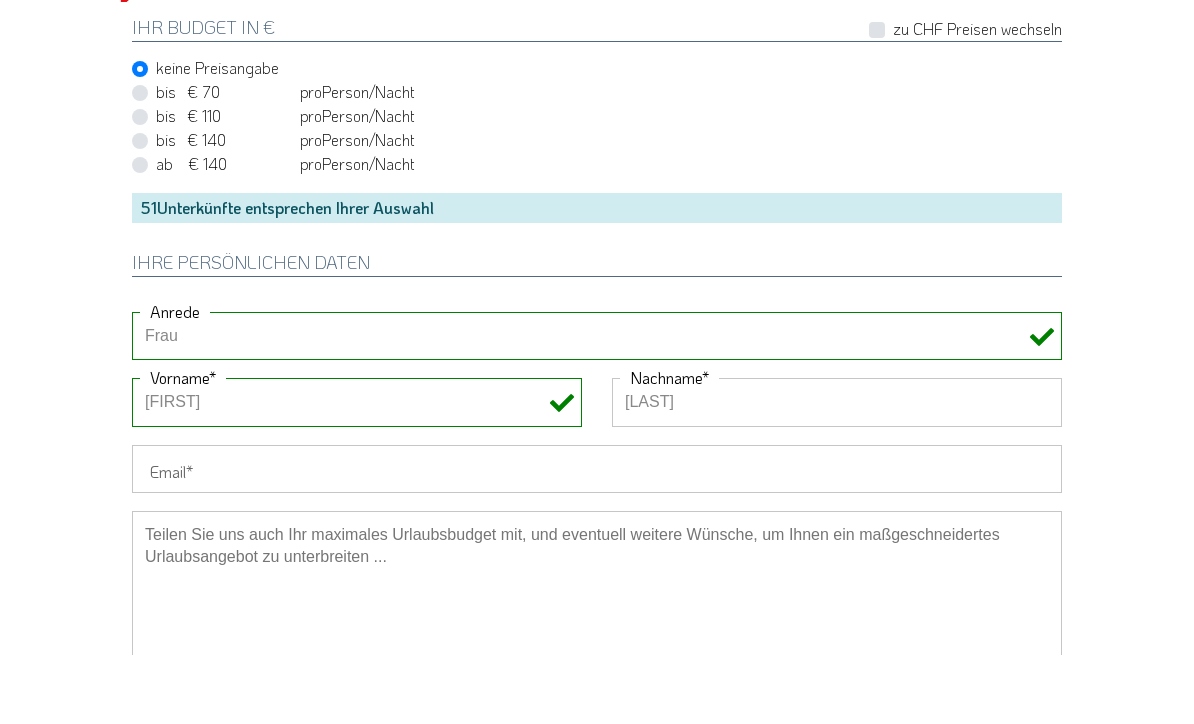 type on "[LAST]" 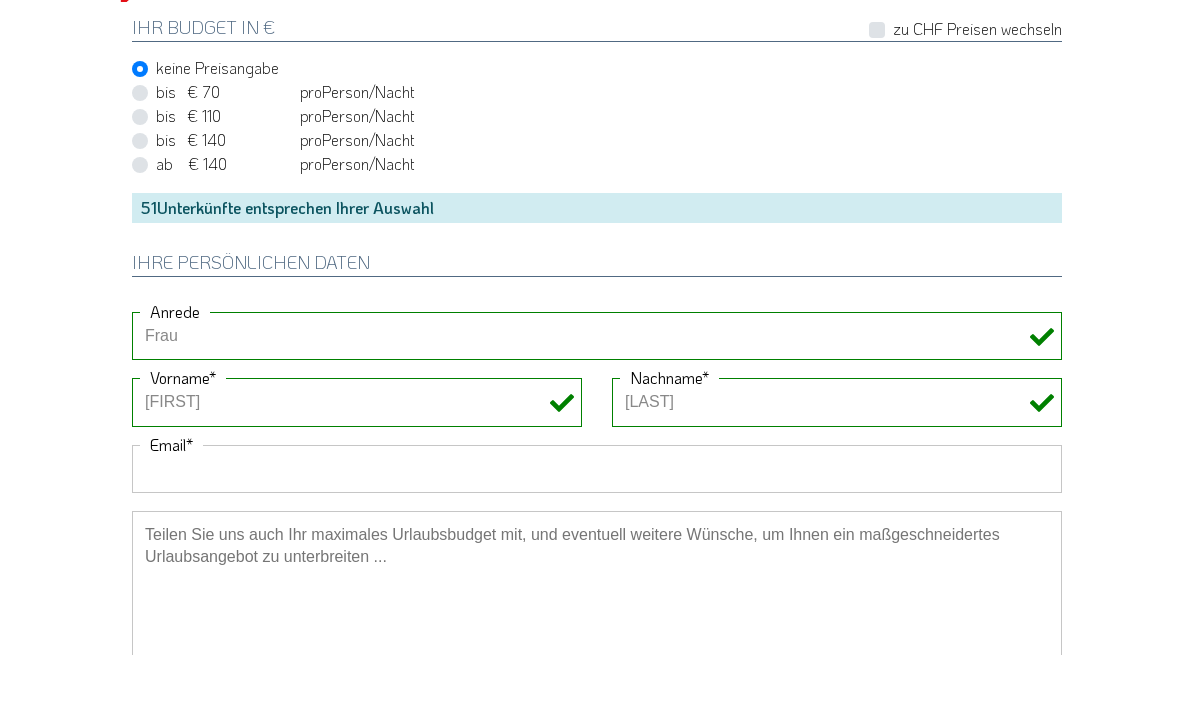 type on "H" 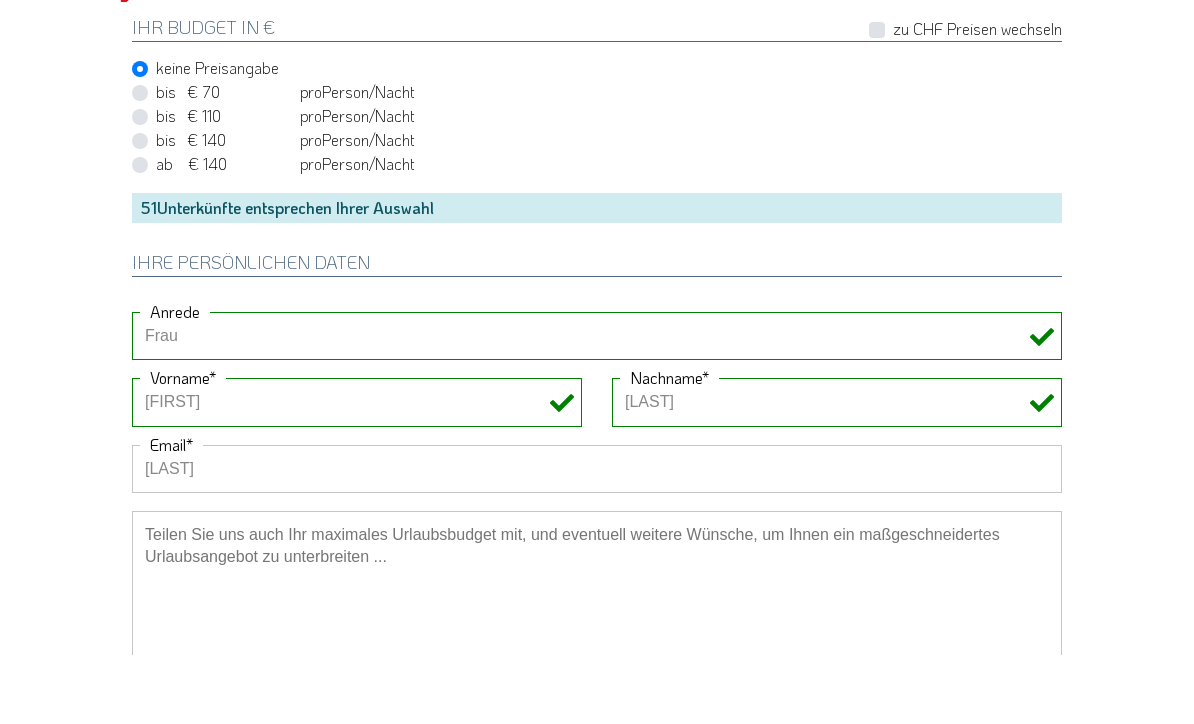 click on "[LAST]" at bounding box center (597, 538) 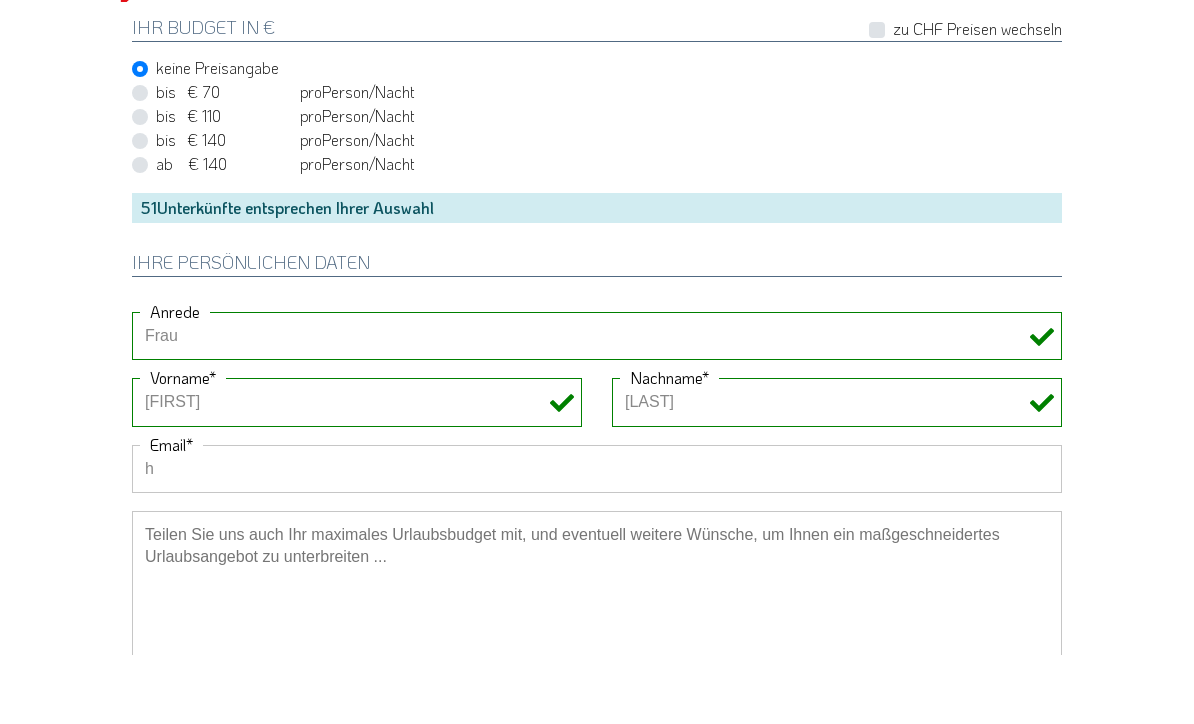 click on "h" at bounding box center [597, 538] 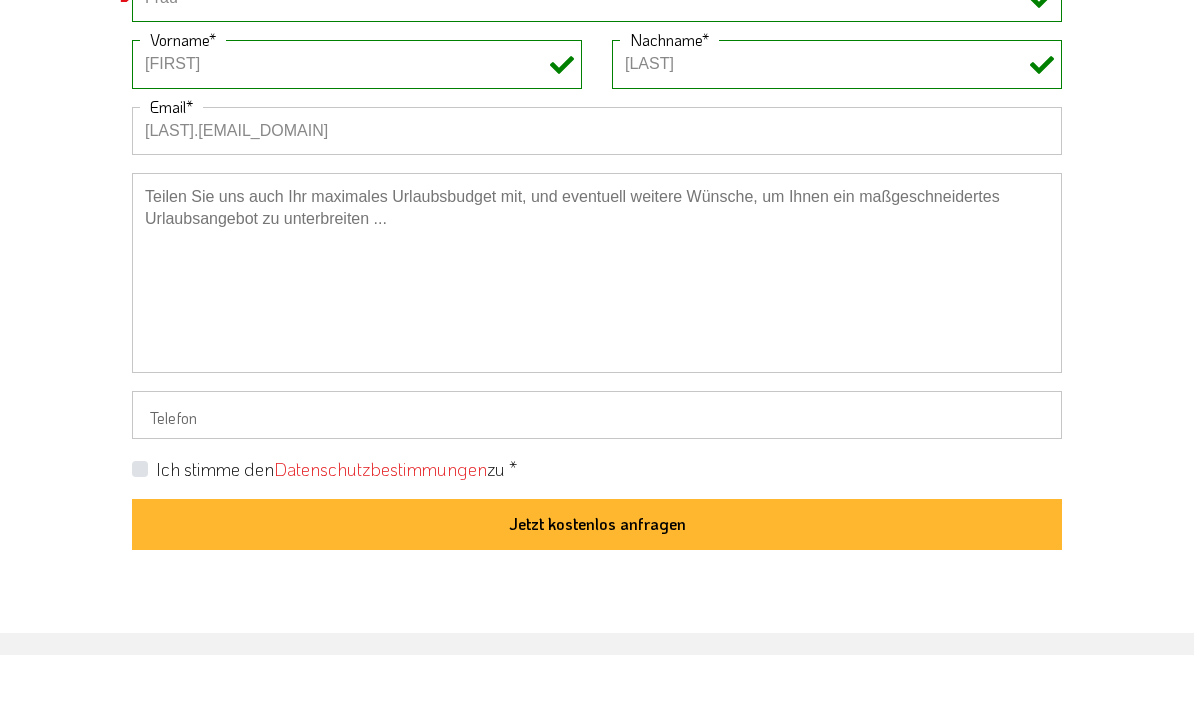 scroll, scrollTop: 1605, scrollLeft: 0, axis: vertical 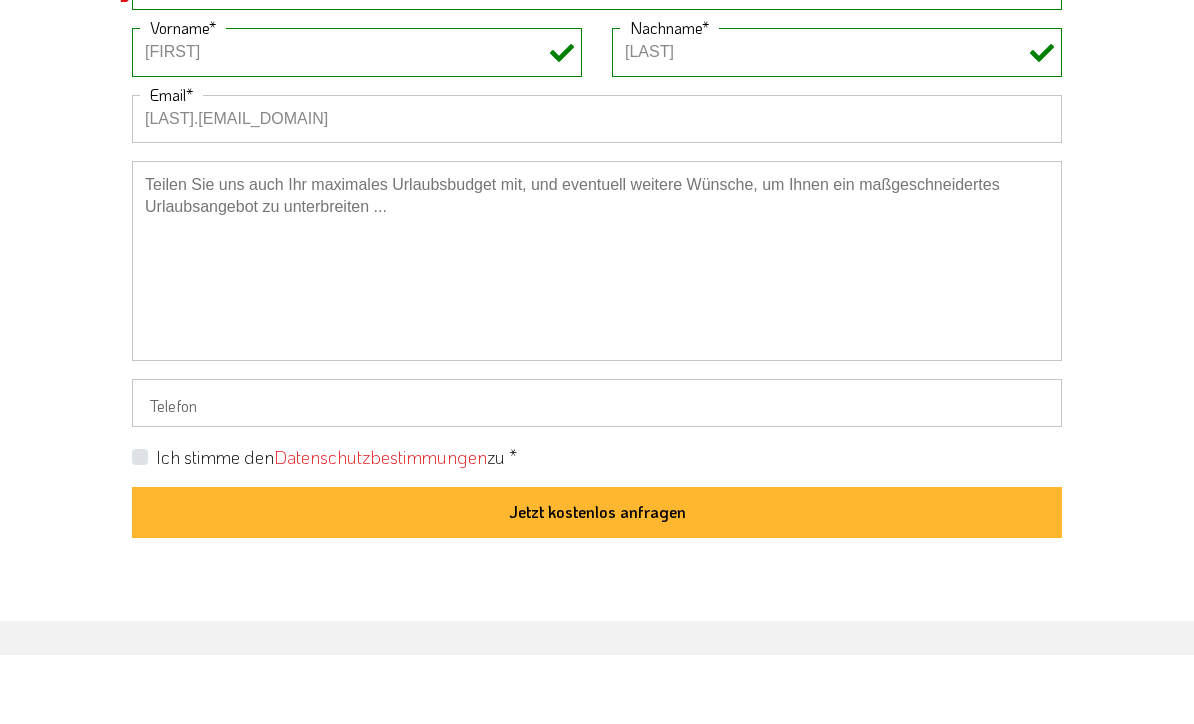 type on "[LAST].[EMAIL_DOMAIN]" 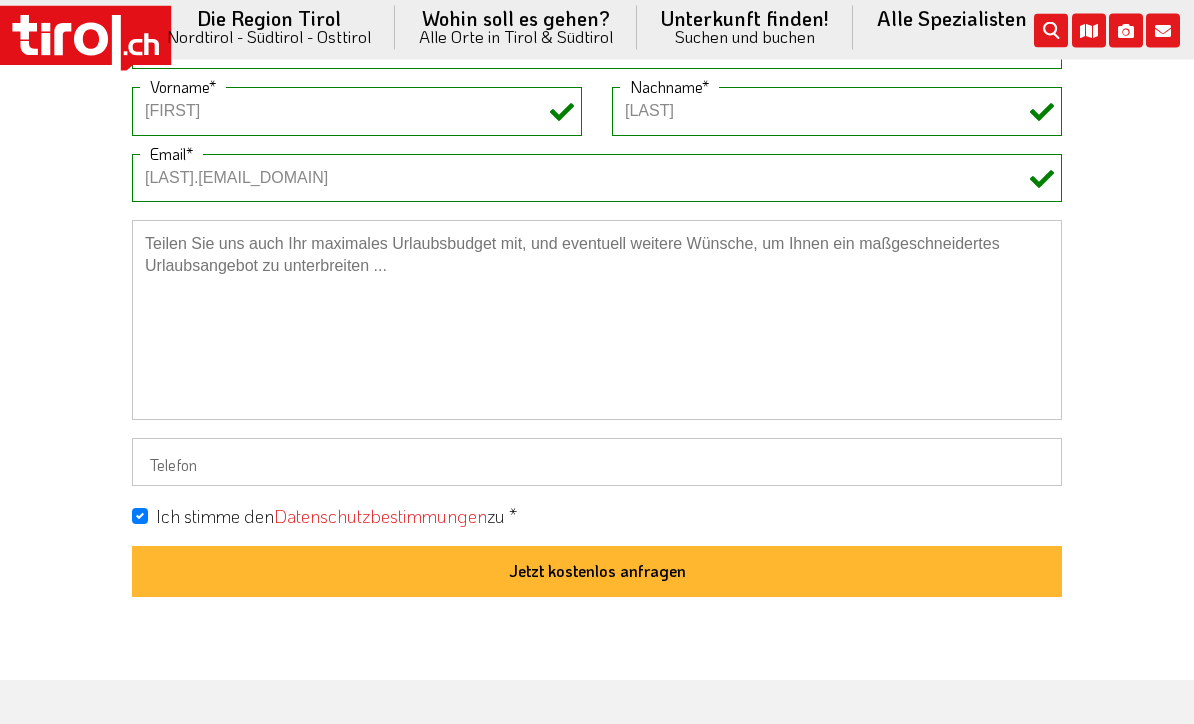 scroll, scrollTop: 1709, scrollLeft: 0, axis: vertical 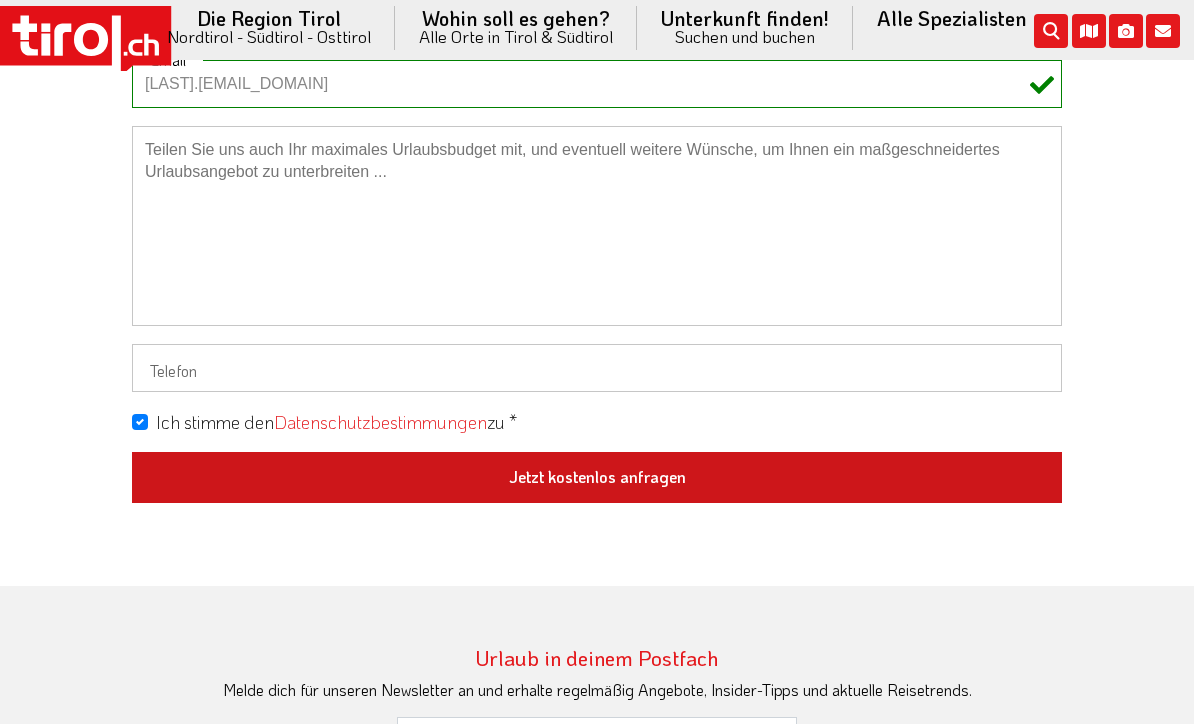 click on "Jetzt kostenlos anfragen" at bounding box center (597, 478) 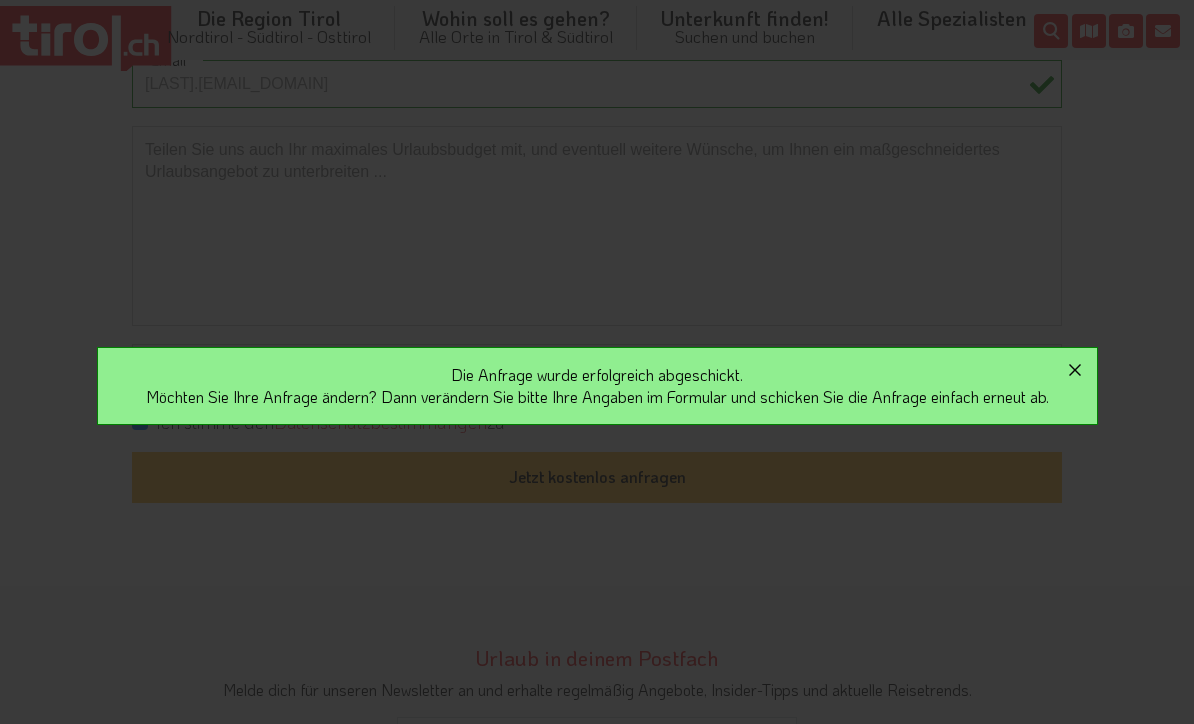 click 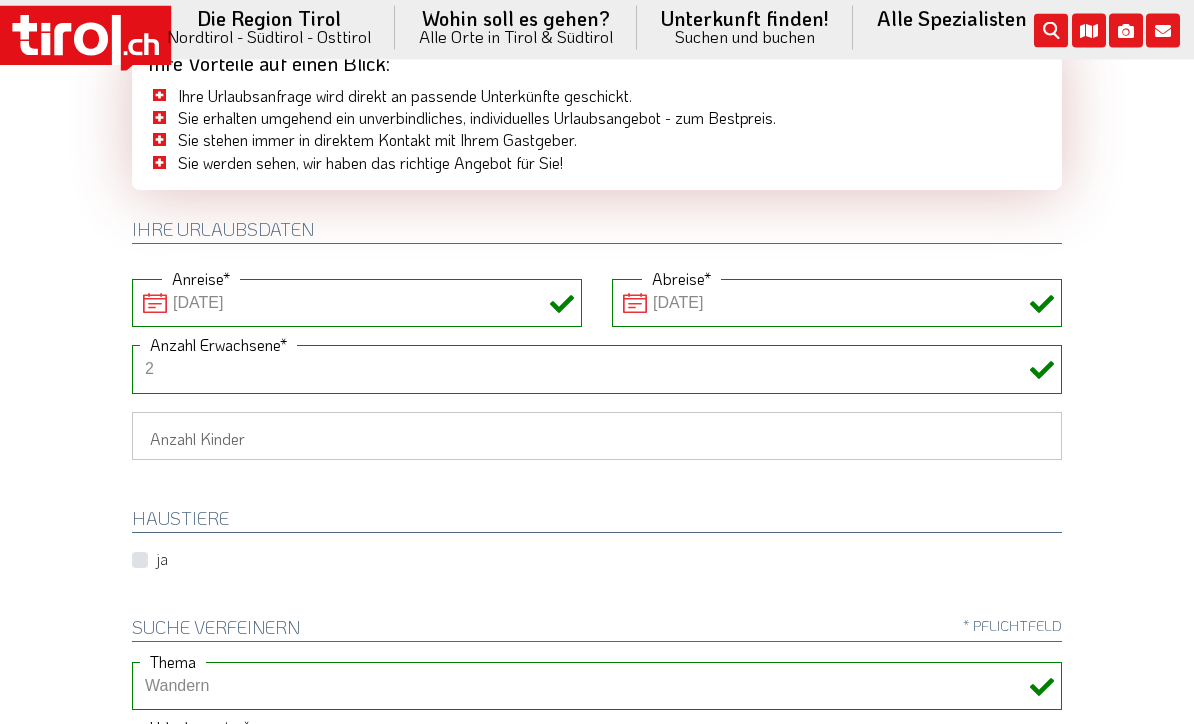 scroll, scrollTop: 0, scrollLeft: 0, axis: both 